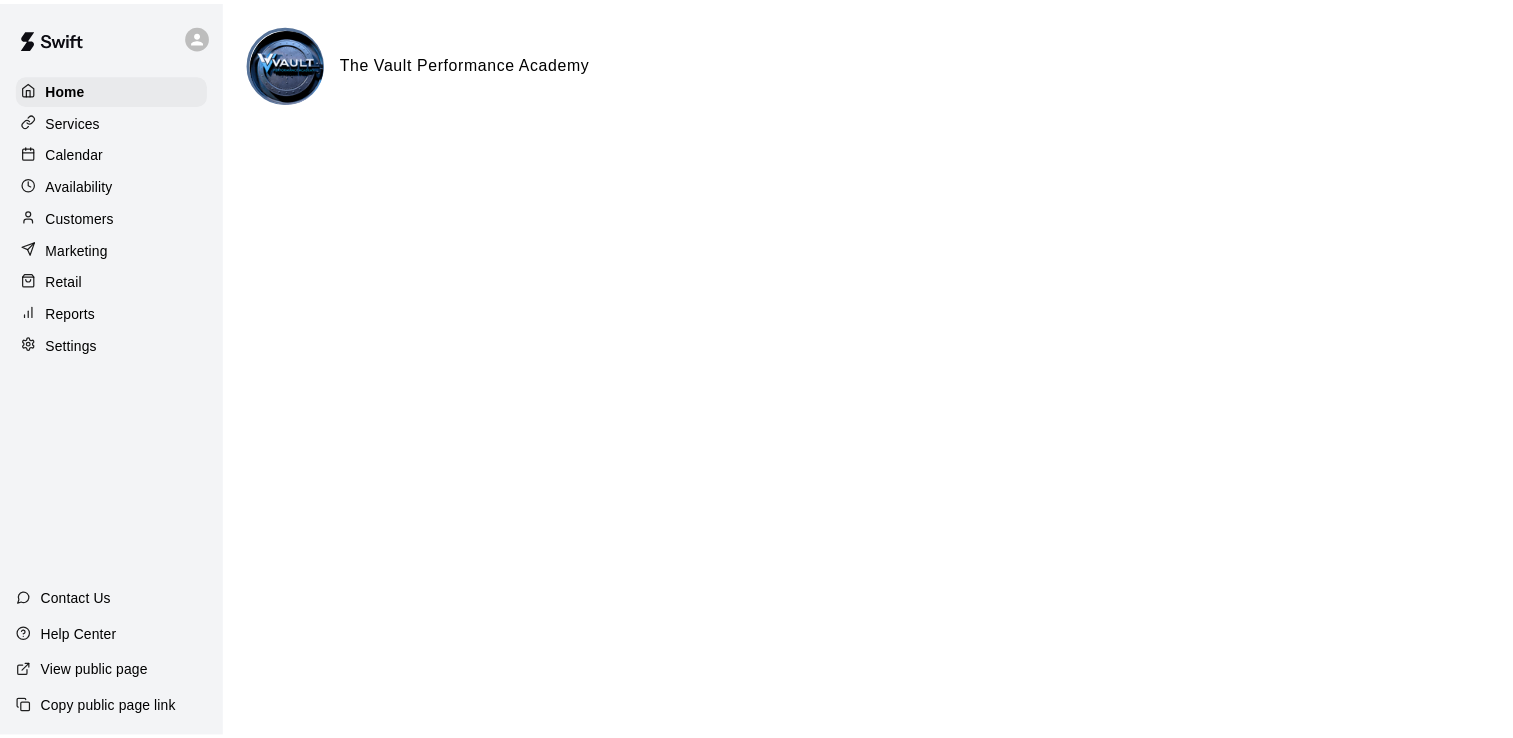 scroll, scrollTop: 0, scrollLeft: 0, axis: both 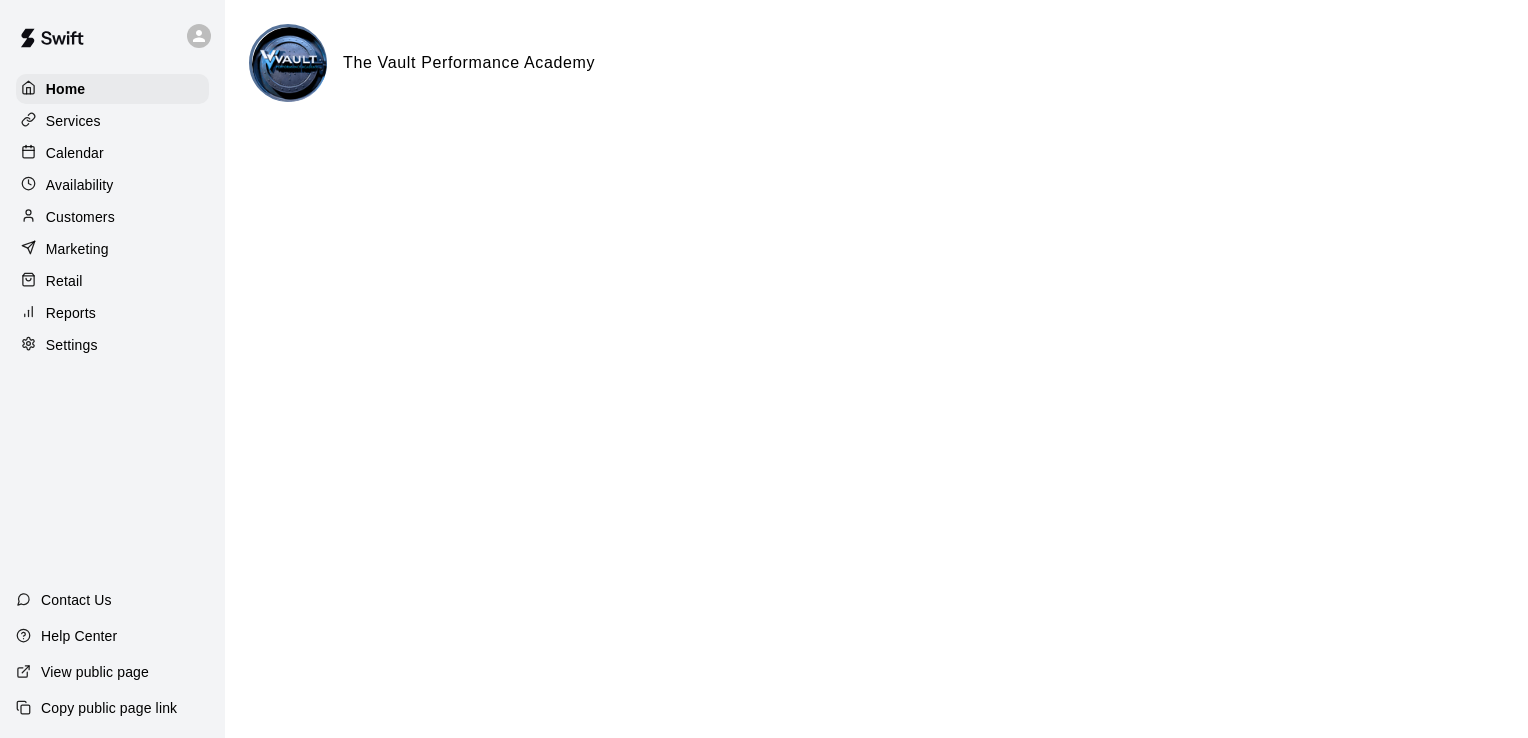 click on "Retail" at bounding box center (112, 281) 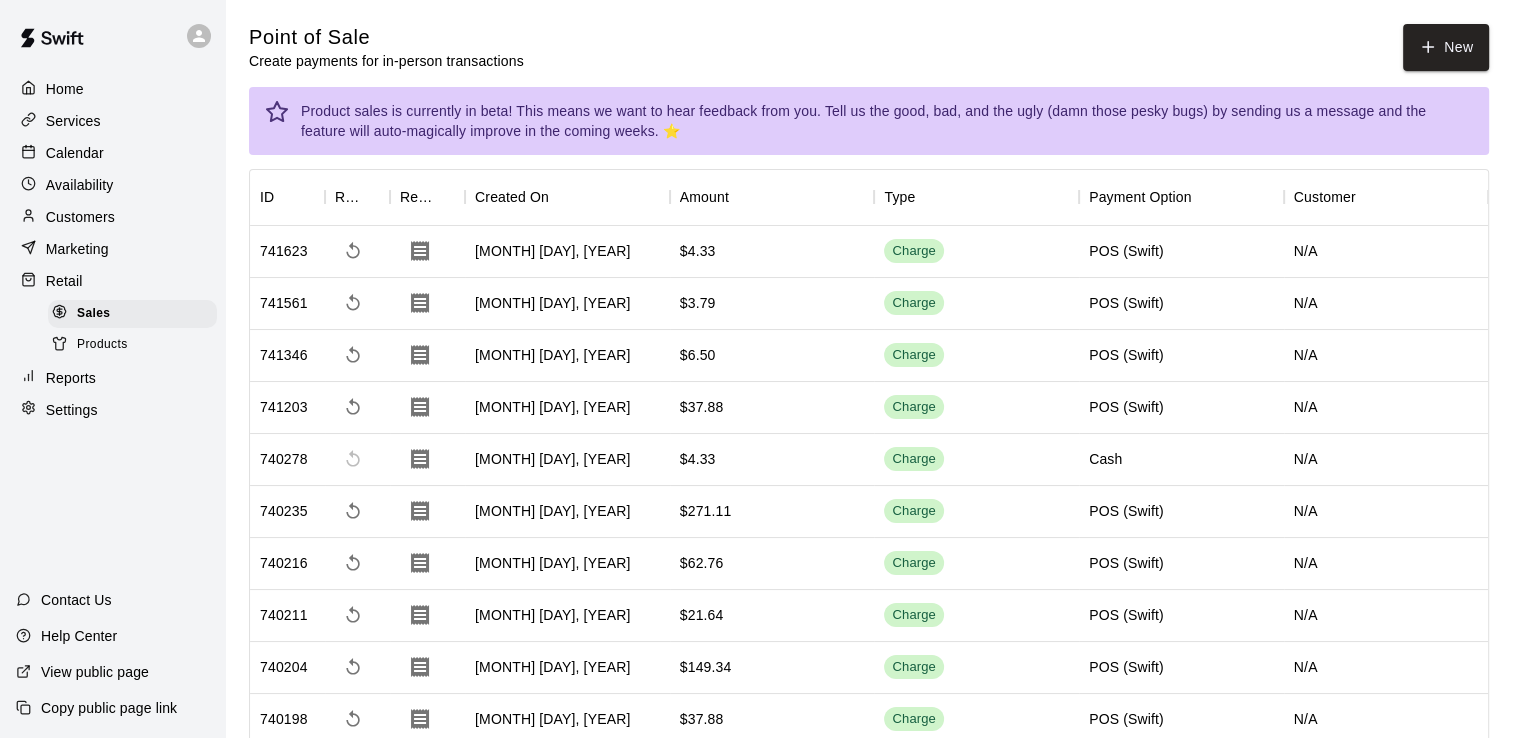 click on "Products" at bounding box center (102, 345) 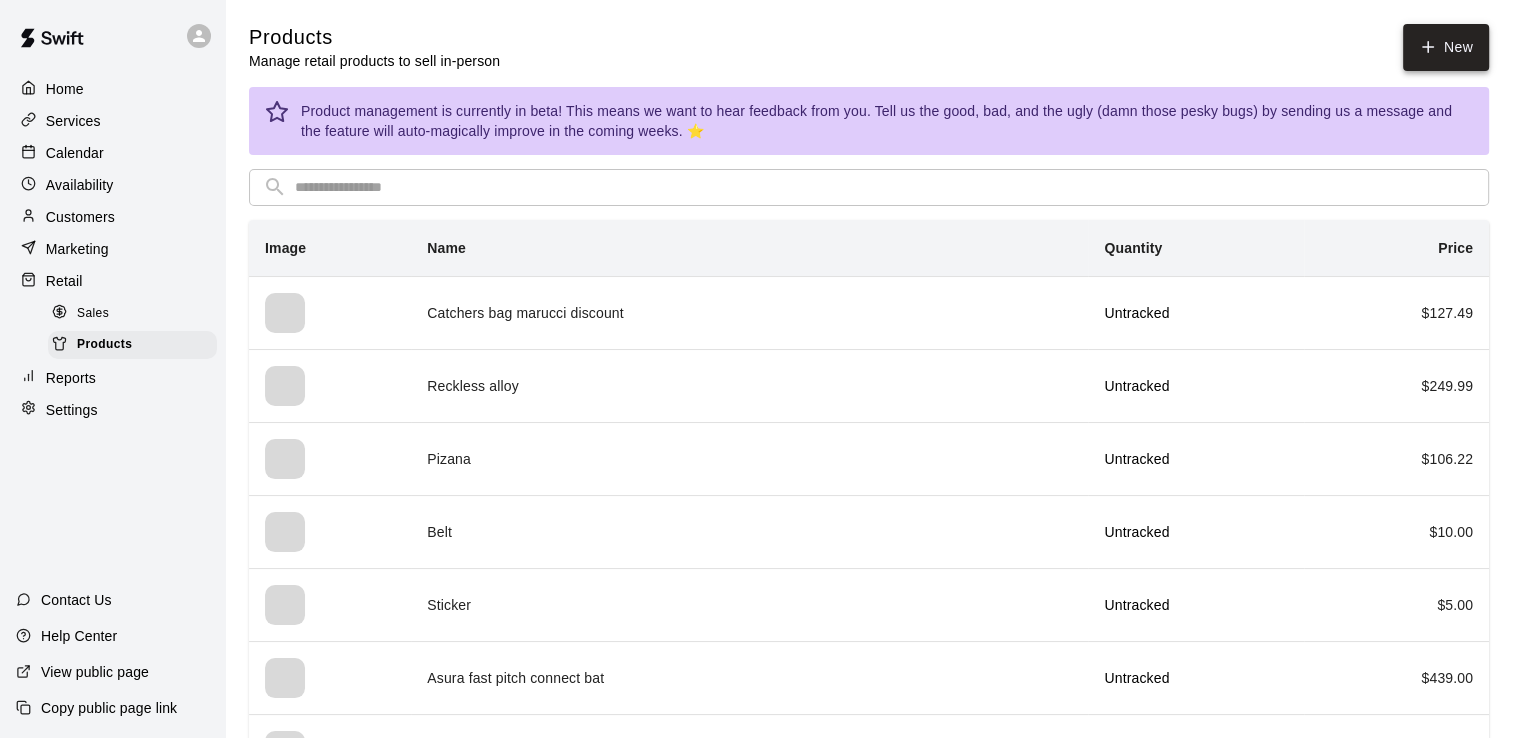 click 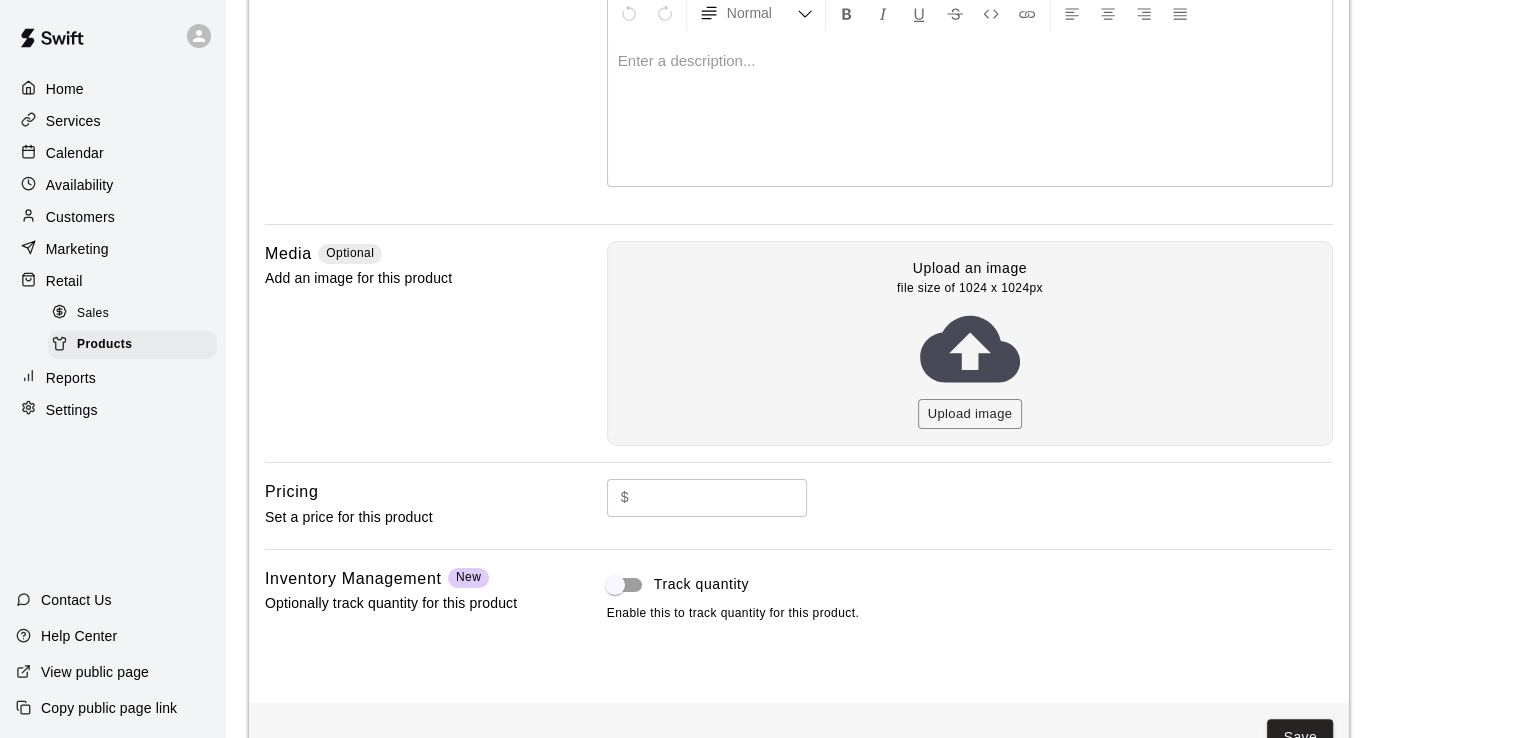 scroll, scrollTop: 359, scrollLeft: 0, axis: vertical 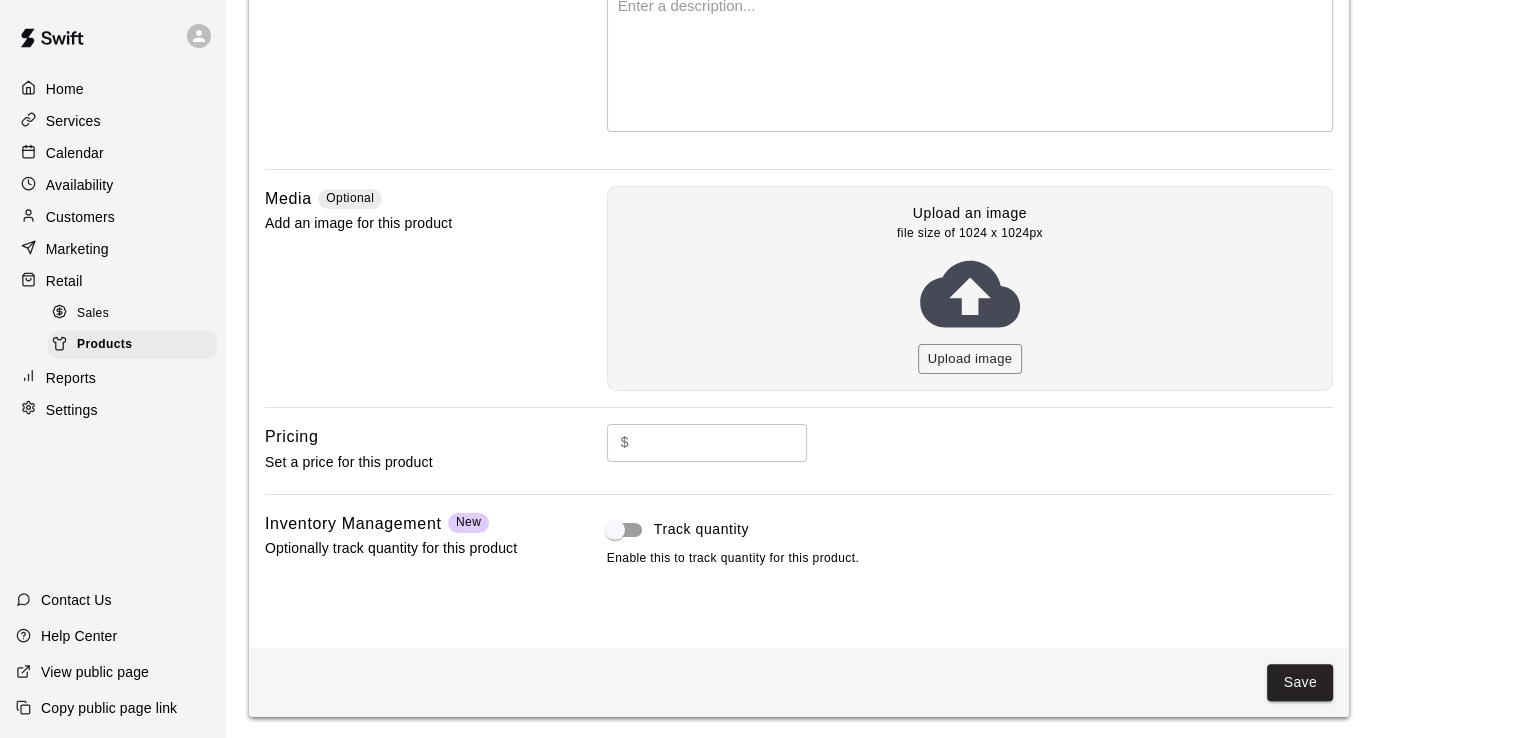 click on "Reports" at bounding box center (71, 378) 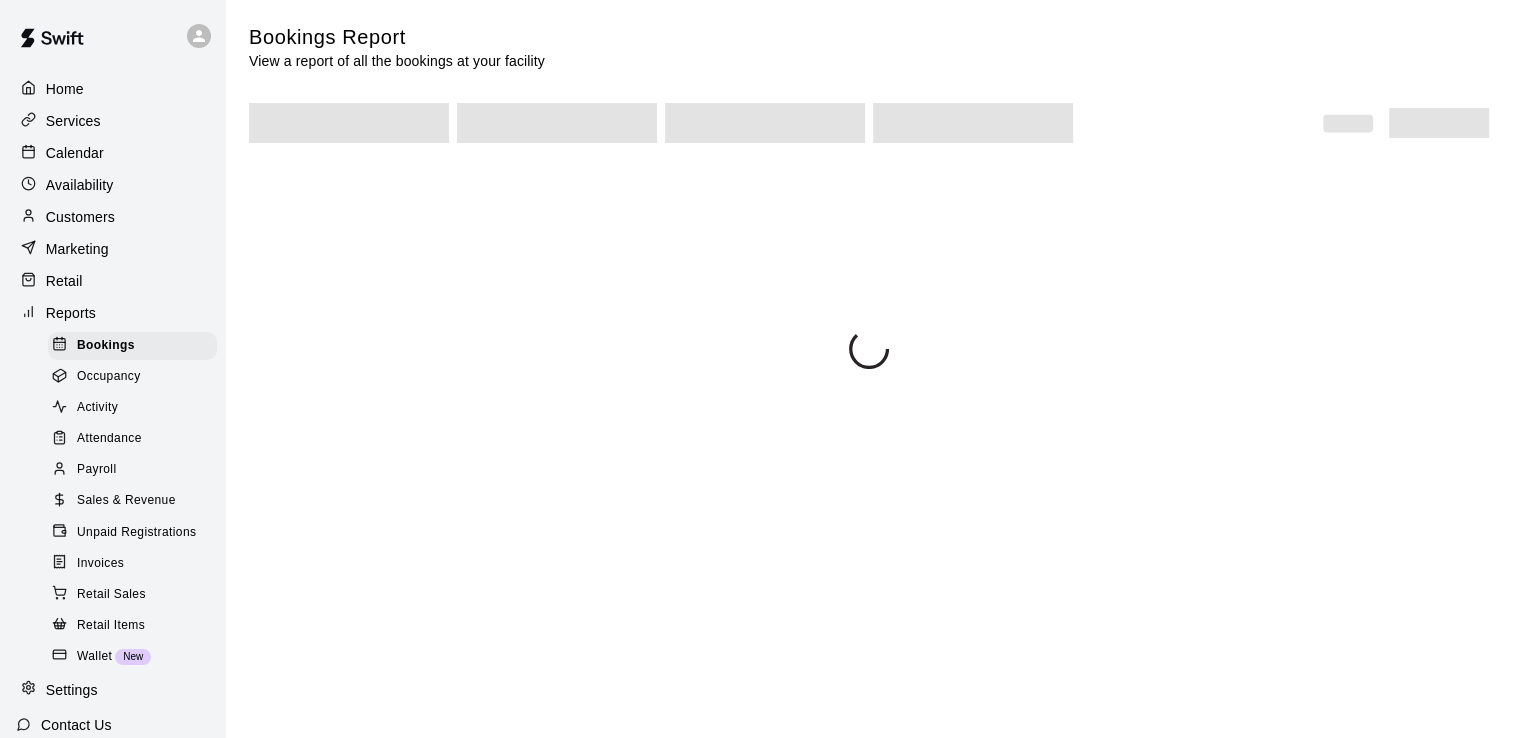 scroll, scrollTop: 0, scrollLeft: 0, axis: both 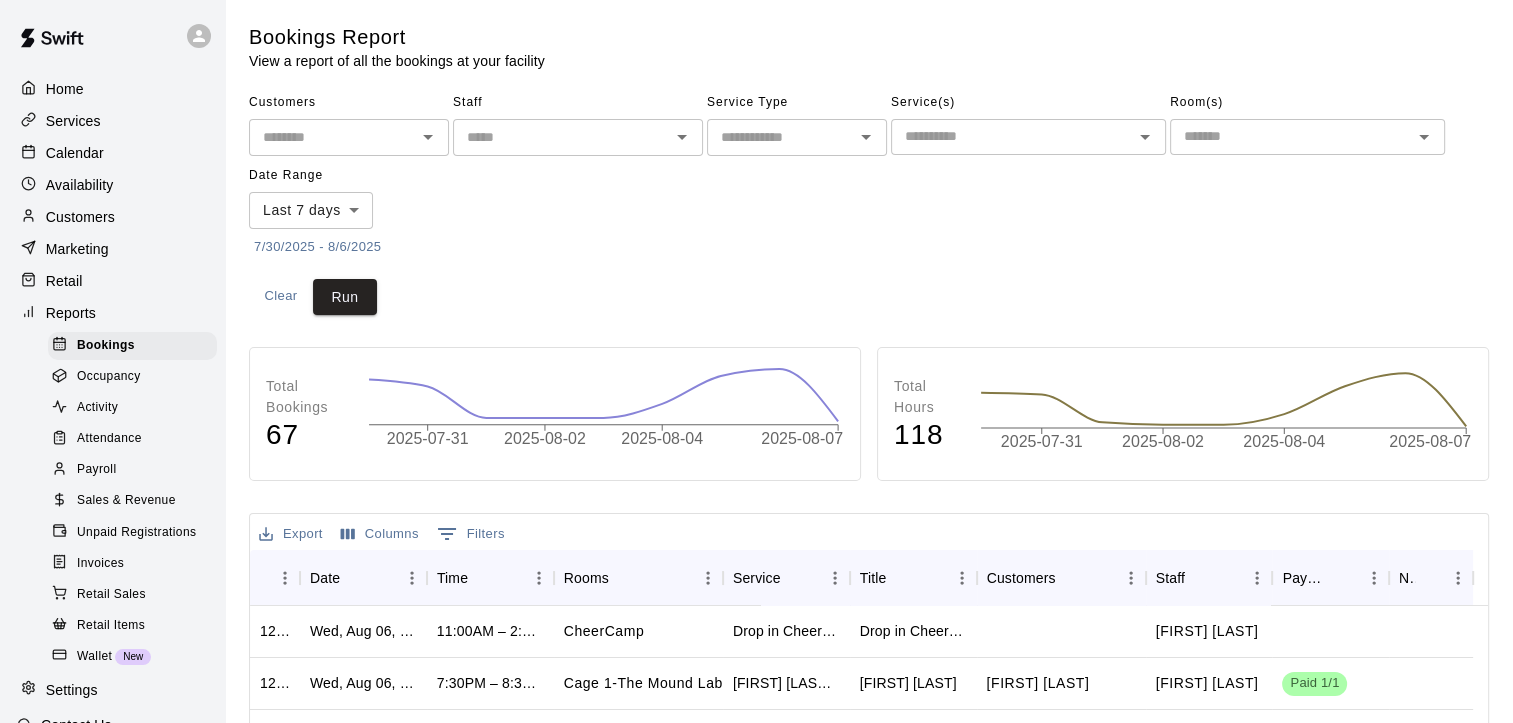 click on "Sales & Revenue" at bounding box center (126, 501) 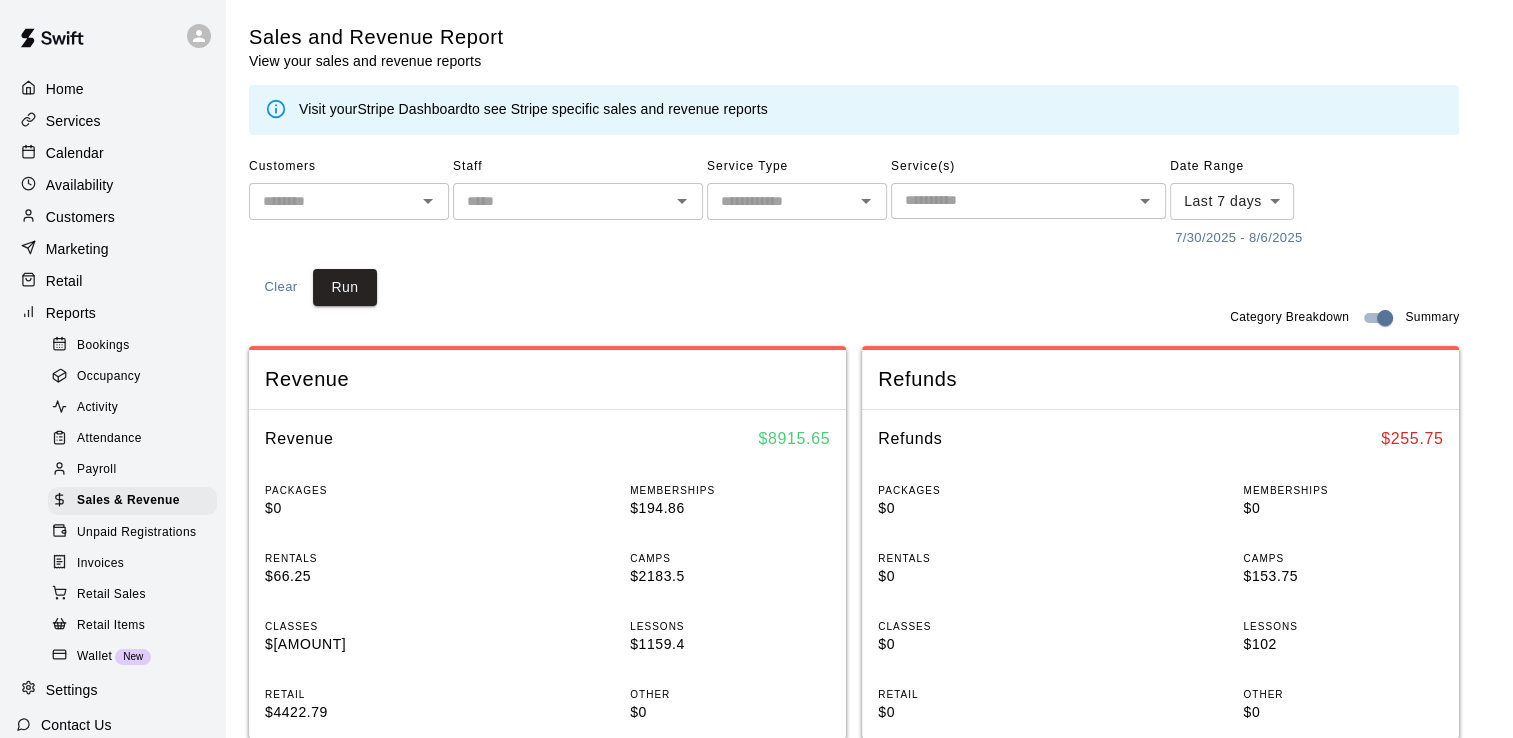 click on "Sales and Revenue Report View your sales and revenue reports Visit your [COMPANY] Dashboard to see [COMPANY] specific sales and revenue reports Customers ​ Staff ​ Service Type ​ Service(s) ​ Date Range Last 7 days **** [MONTH]/[DAY]/[YEAR] - [MONTH]/[DAY]/[YEAR] Clear Run Category Breakdown Summary   Revenue Revenue $ [AMOUNT] PACKAGES $0 MEMBERSHIPS $[AMOUNT] RENTALS $[AMOUNT] CAMPS $[AMOUNT] CLASSES $[AMOUNT] LESSONS $[AMOUNT] RETAIL $[AMOUNT] OTHER $0   Refunds Refunds $ [AMOUNT] PACKAGES $0 MEMBERSHIPS $0 RENTALS $0 CAMPS $[AMOUNT] CLASSES $0 LESSONS $[AMOUNT] RETAIL $0 OTHER $0 Export Columns 0 Filters InvoiceId Date Service Name Revenue Category Payment Method Type [COMPANY] Payment Id Coupon Status Subtotal 742069 [MONTH] [DAY], [YEAR], [HOUR]:[MINUTE] [AM/PM] Drop in 1 day camp [FIRST] [LAST] Classes" at bounding box center [756, 747] 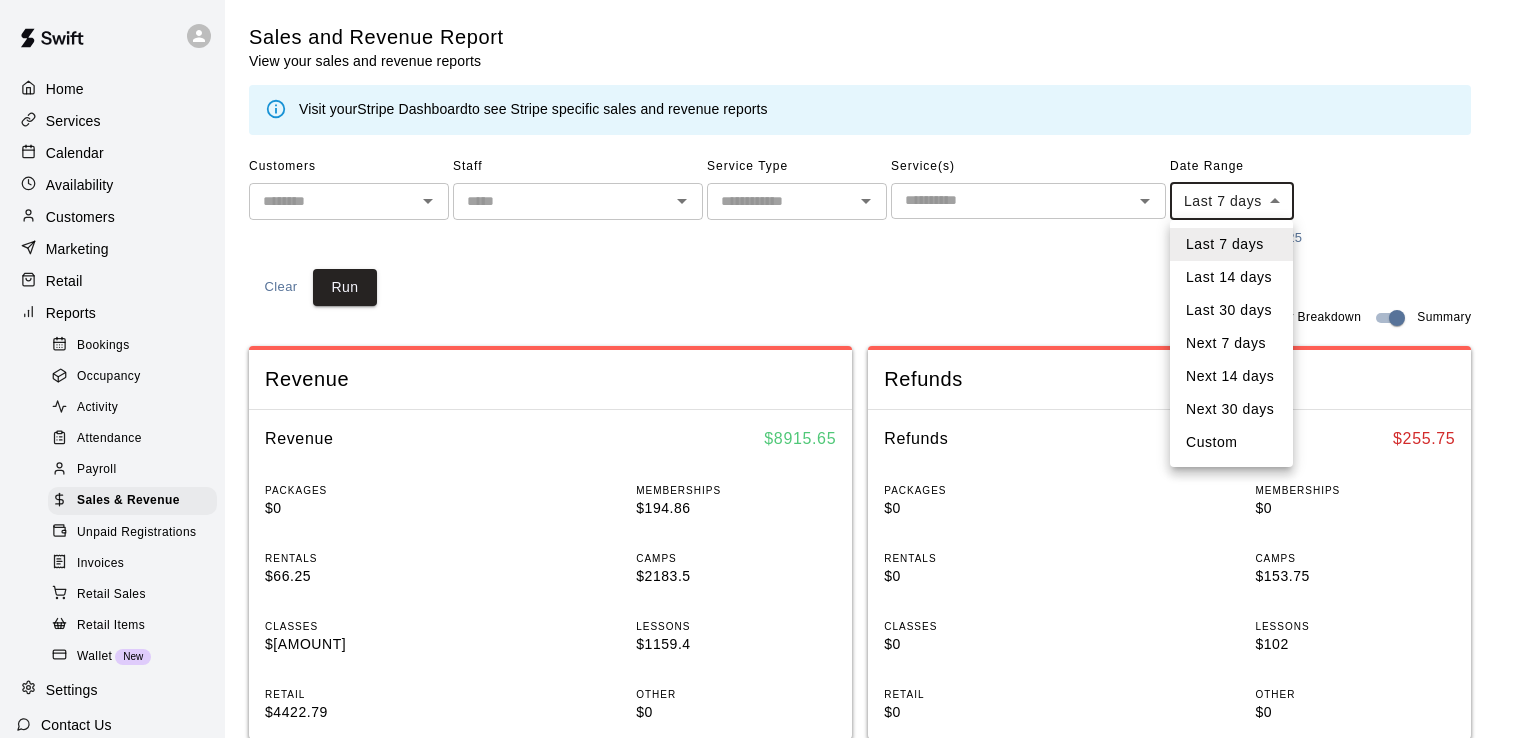 click at bounding box center (764, 369) 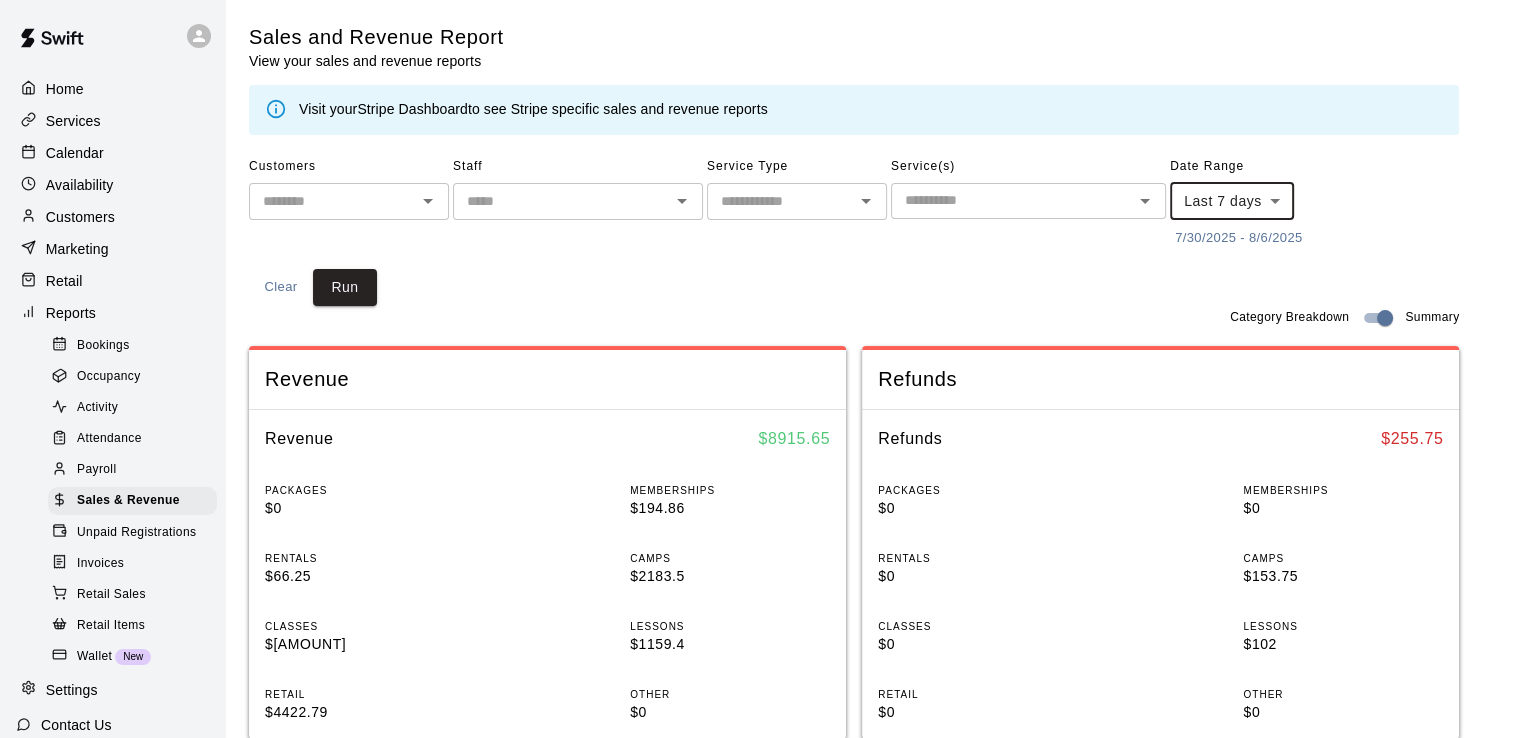 click on "7/30/2025 - 8/6/2025" at bounding box center (1238, 238) 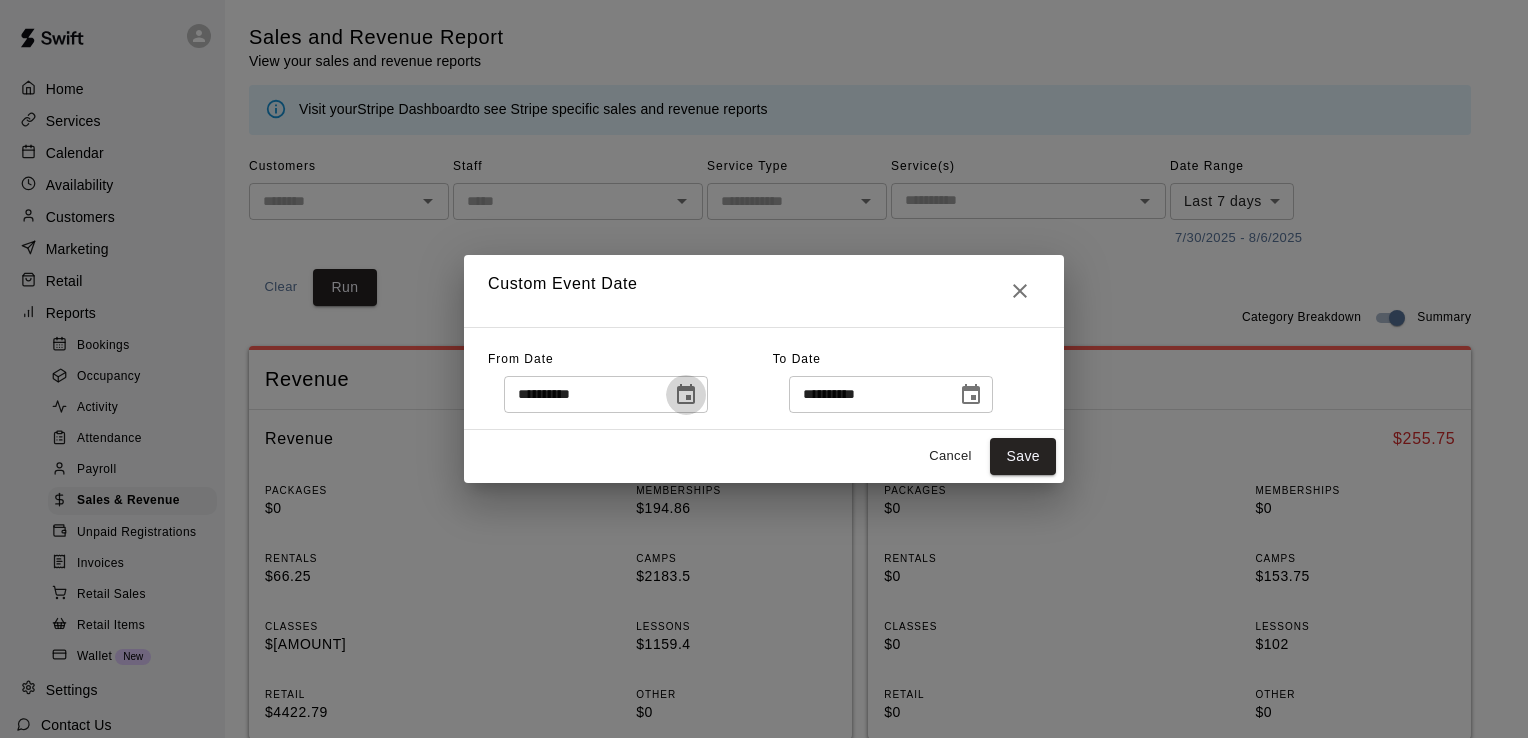 click 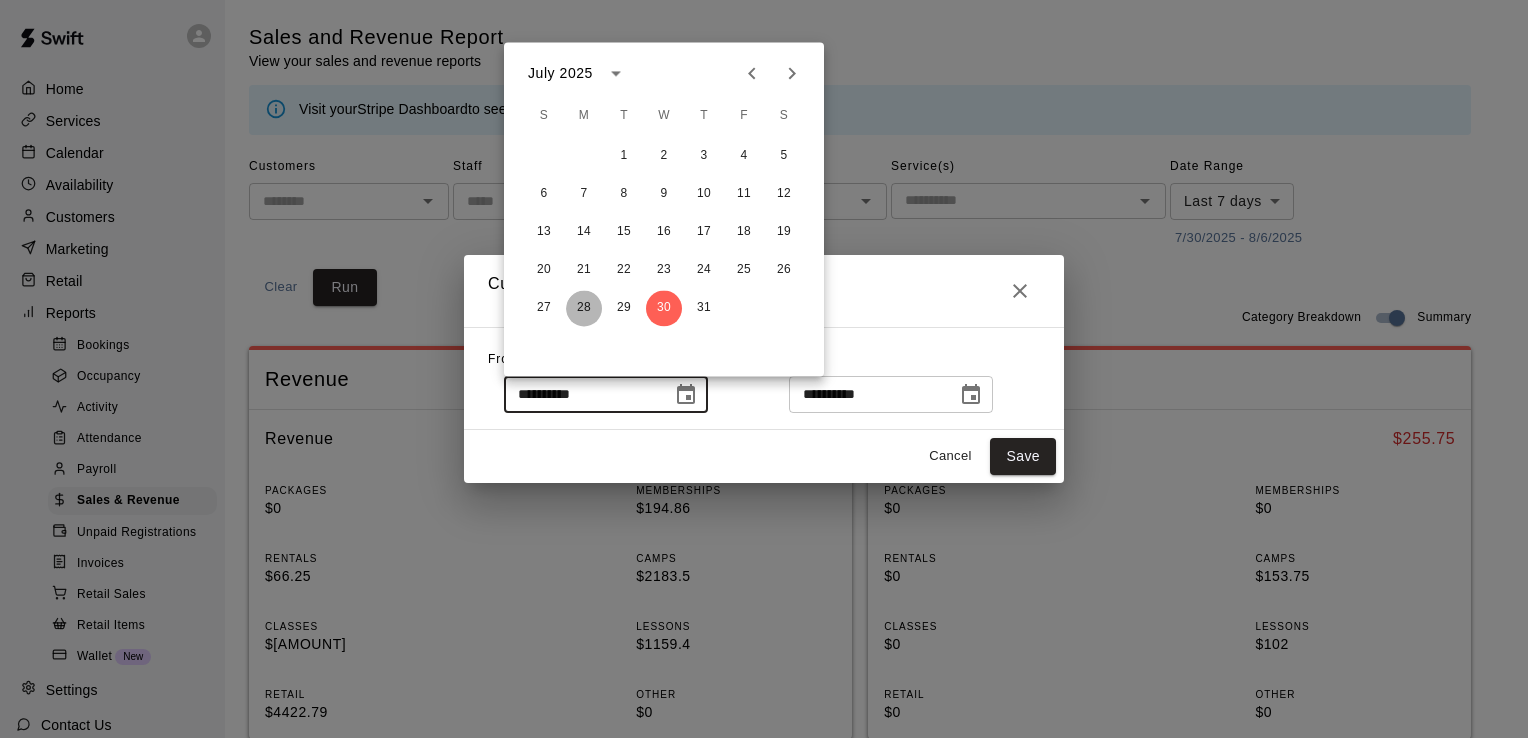 click on "28" at bounding box center [584, 308] 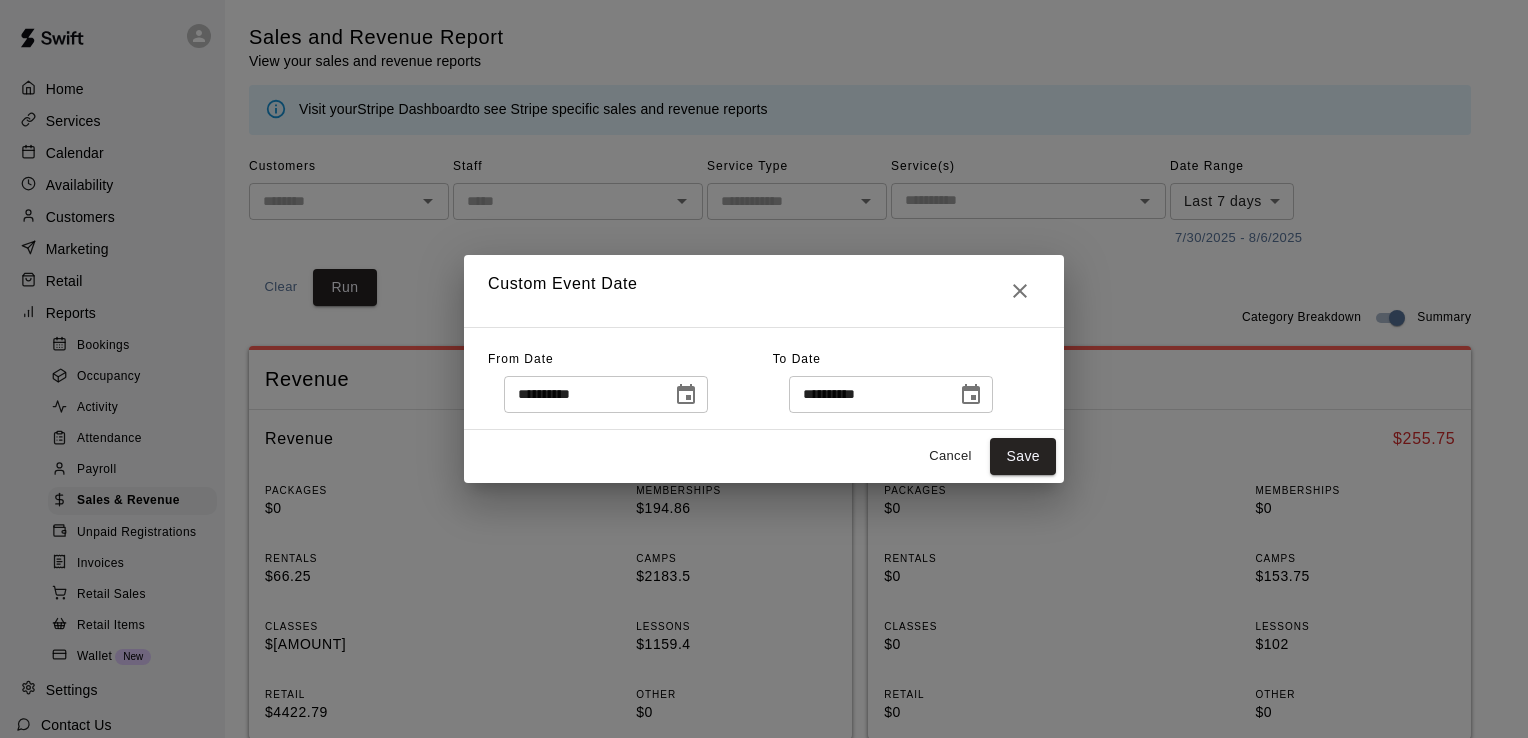 click 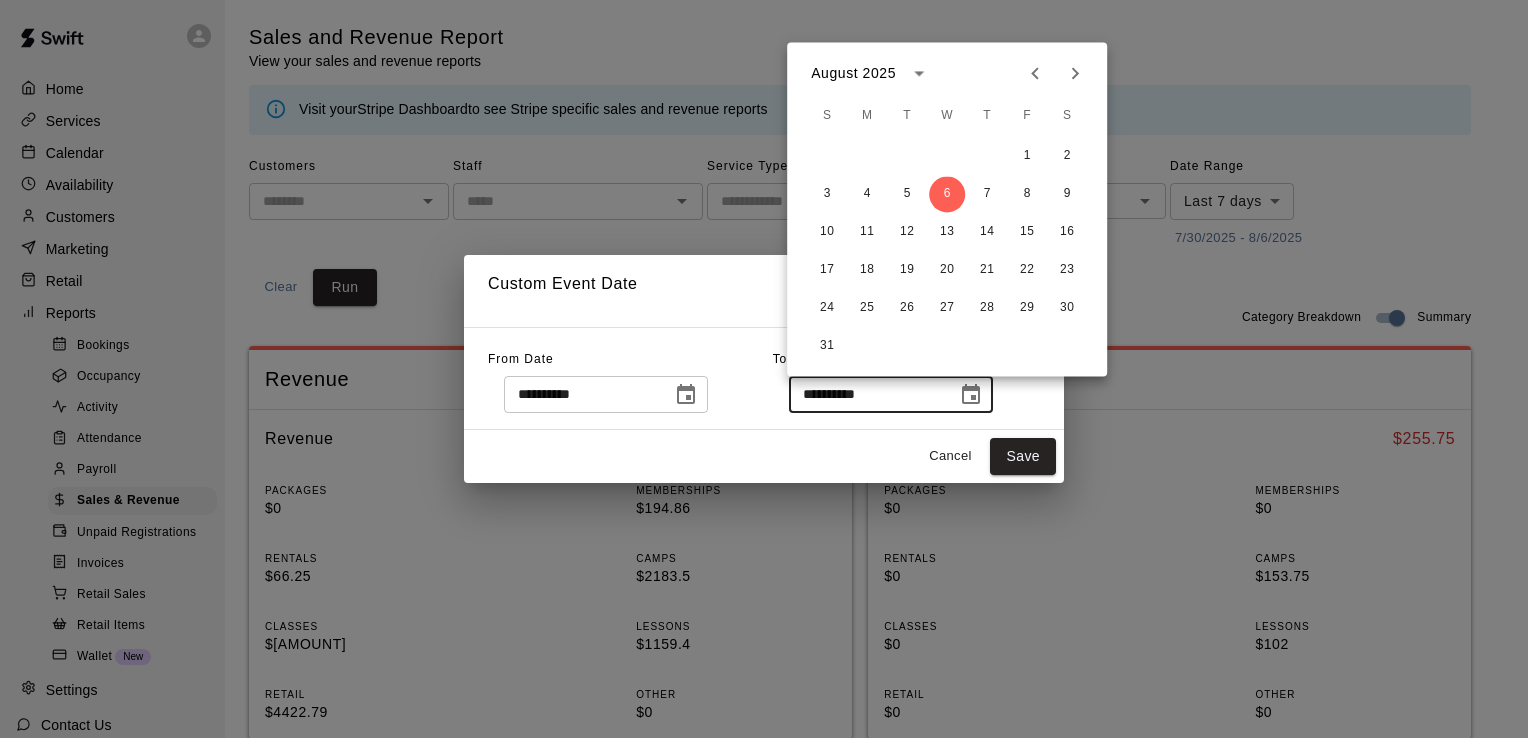 click 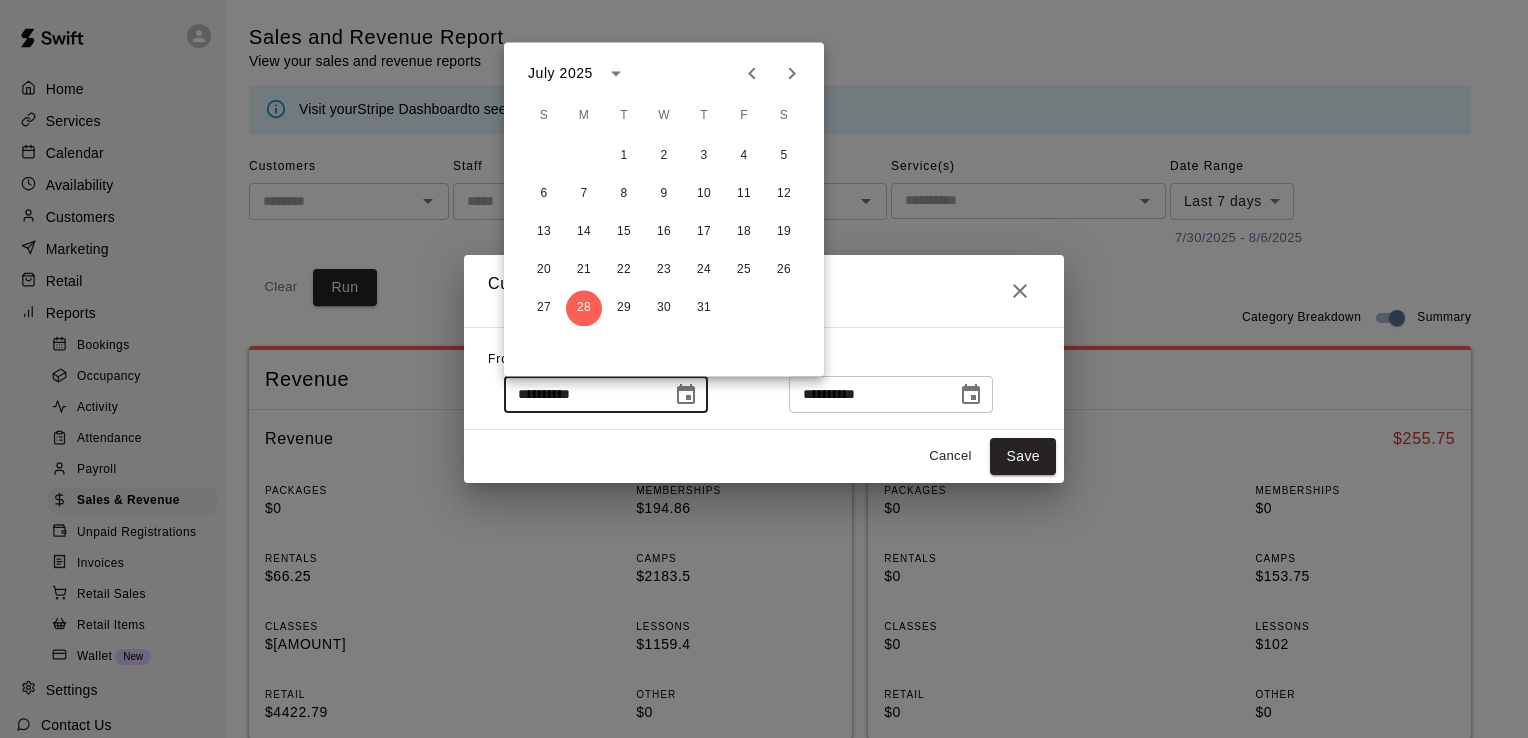 click 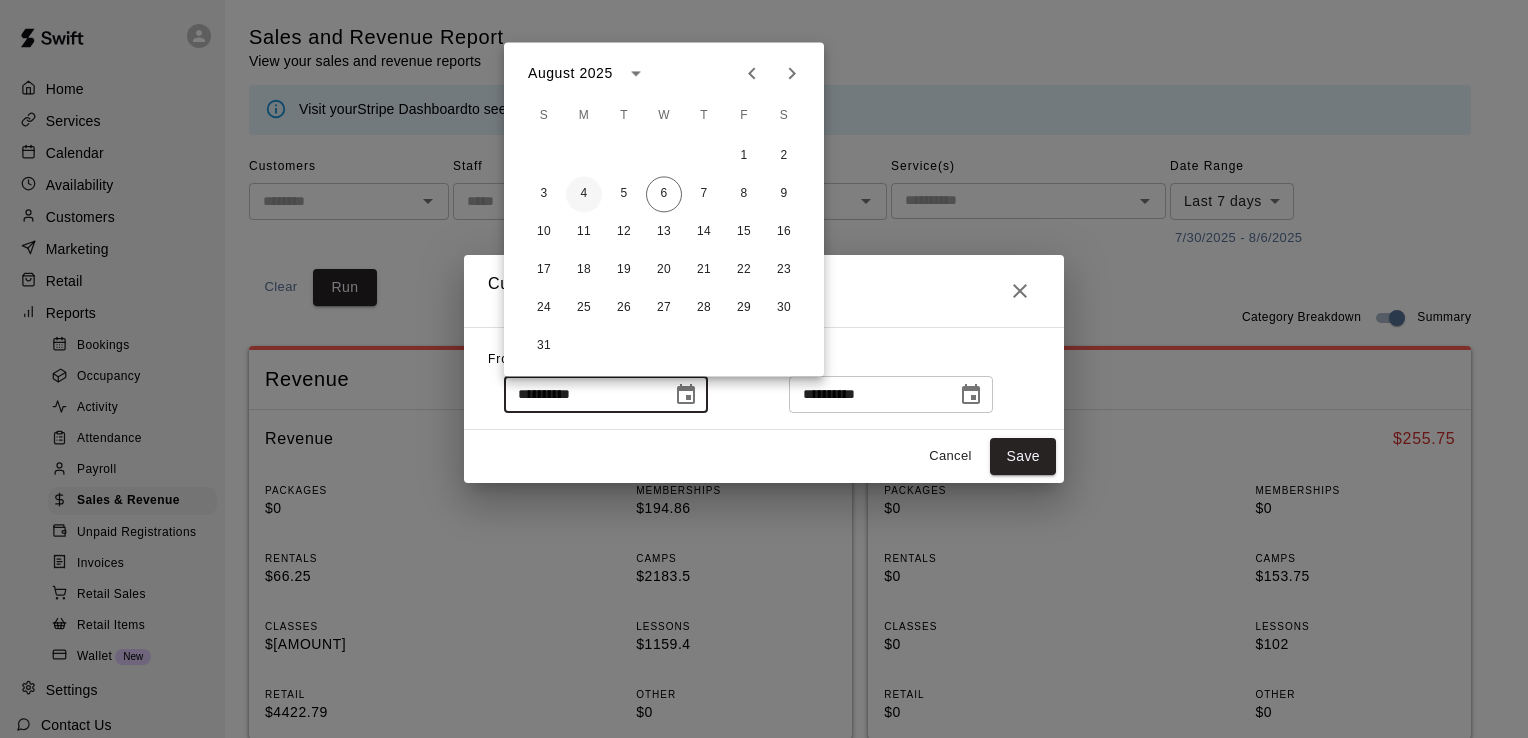 click on "4" at bounding box center (584, 194) 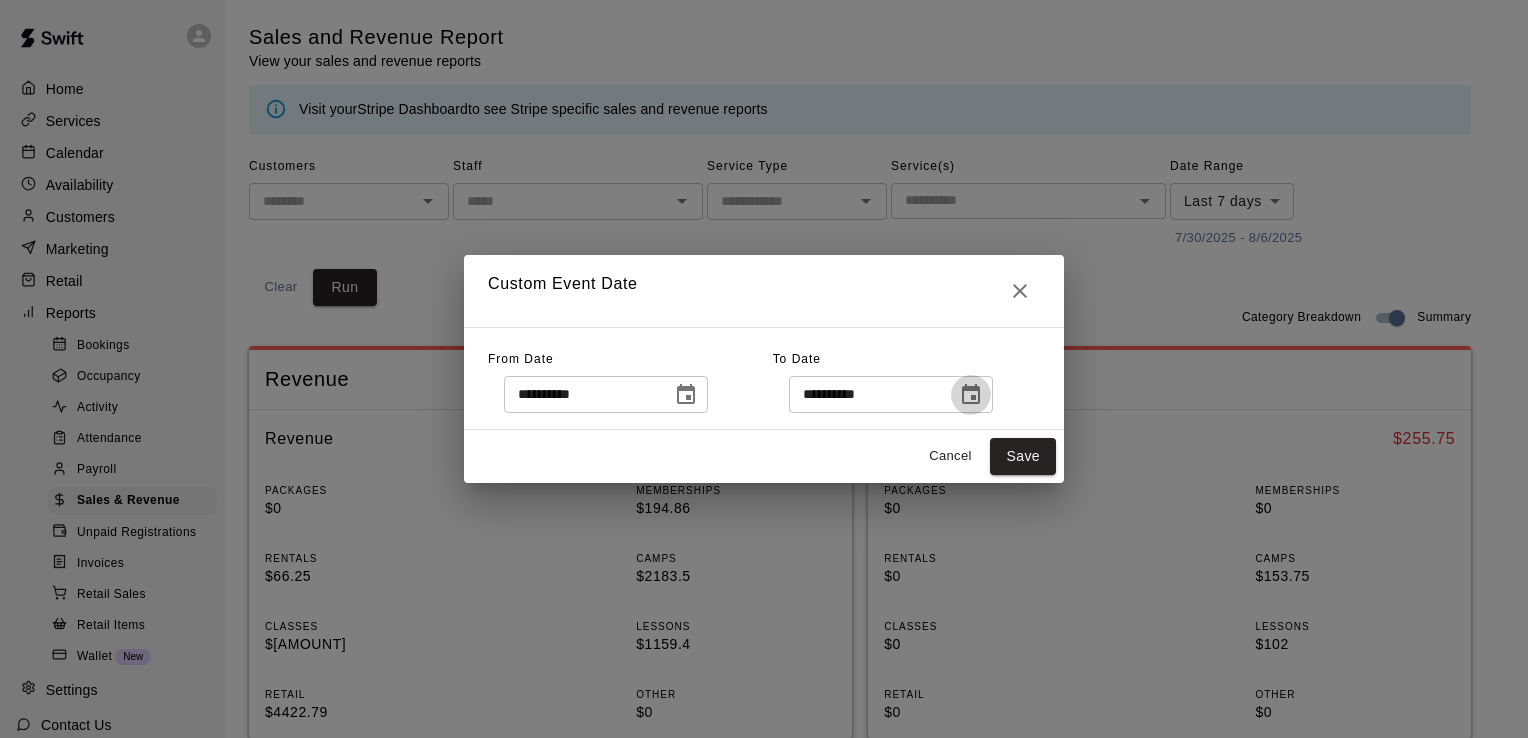 click 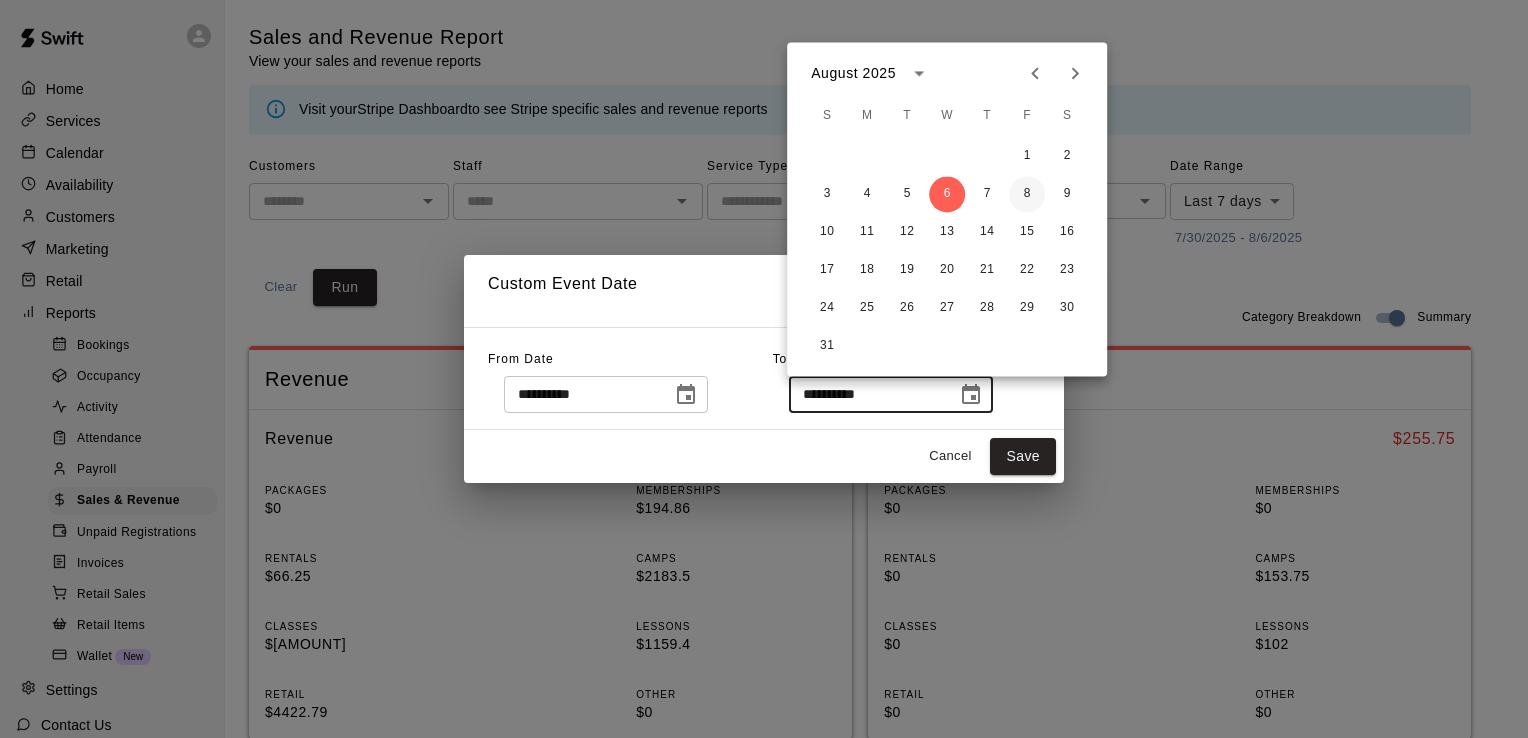click on "8" at bounding box center (1027, 194) 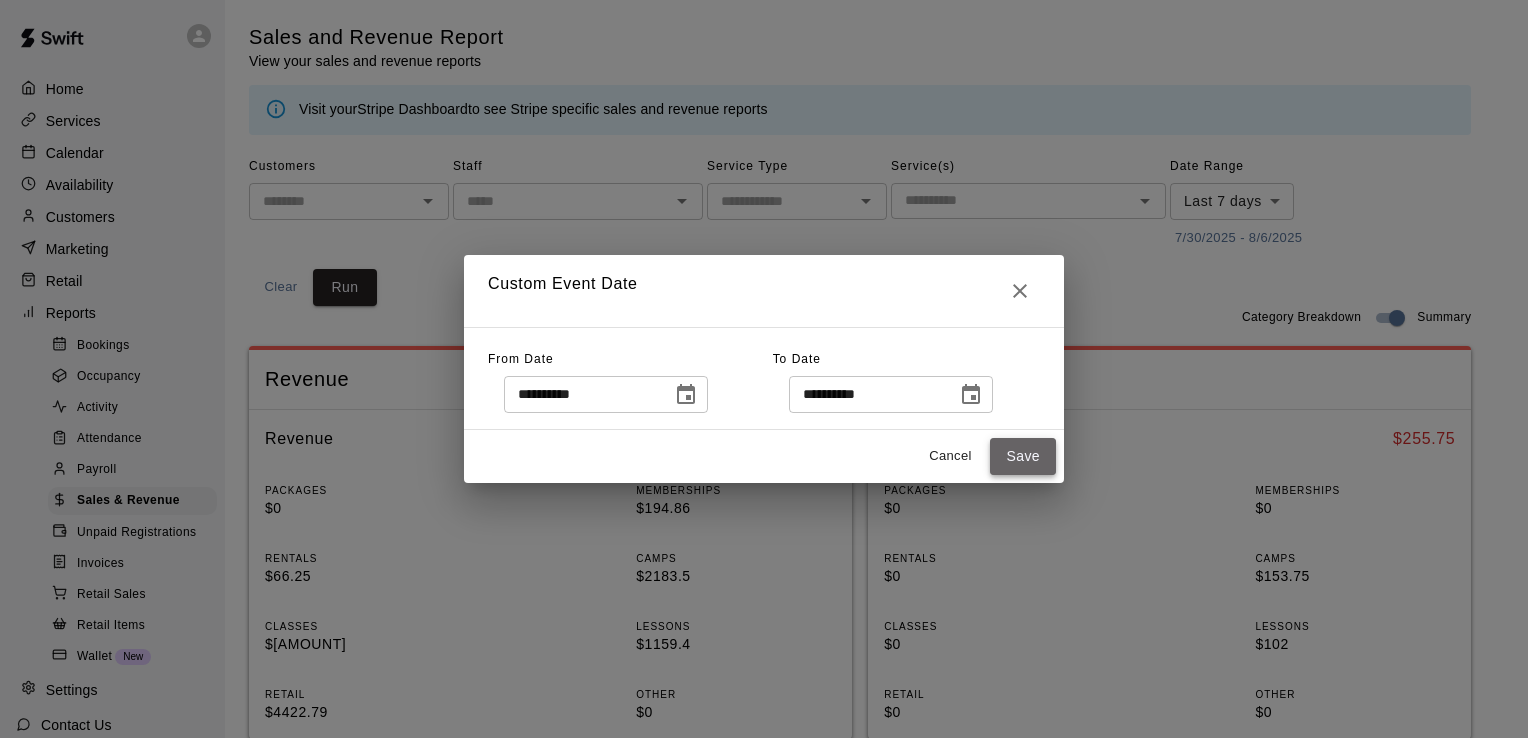 click on "Save" at bounding box center [1023, 456] 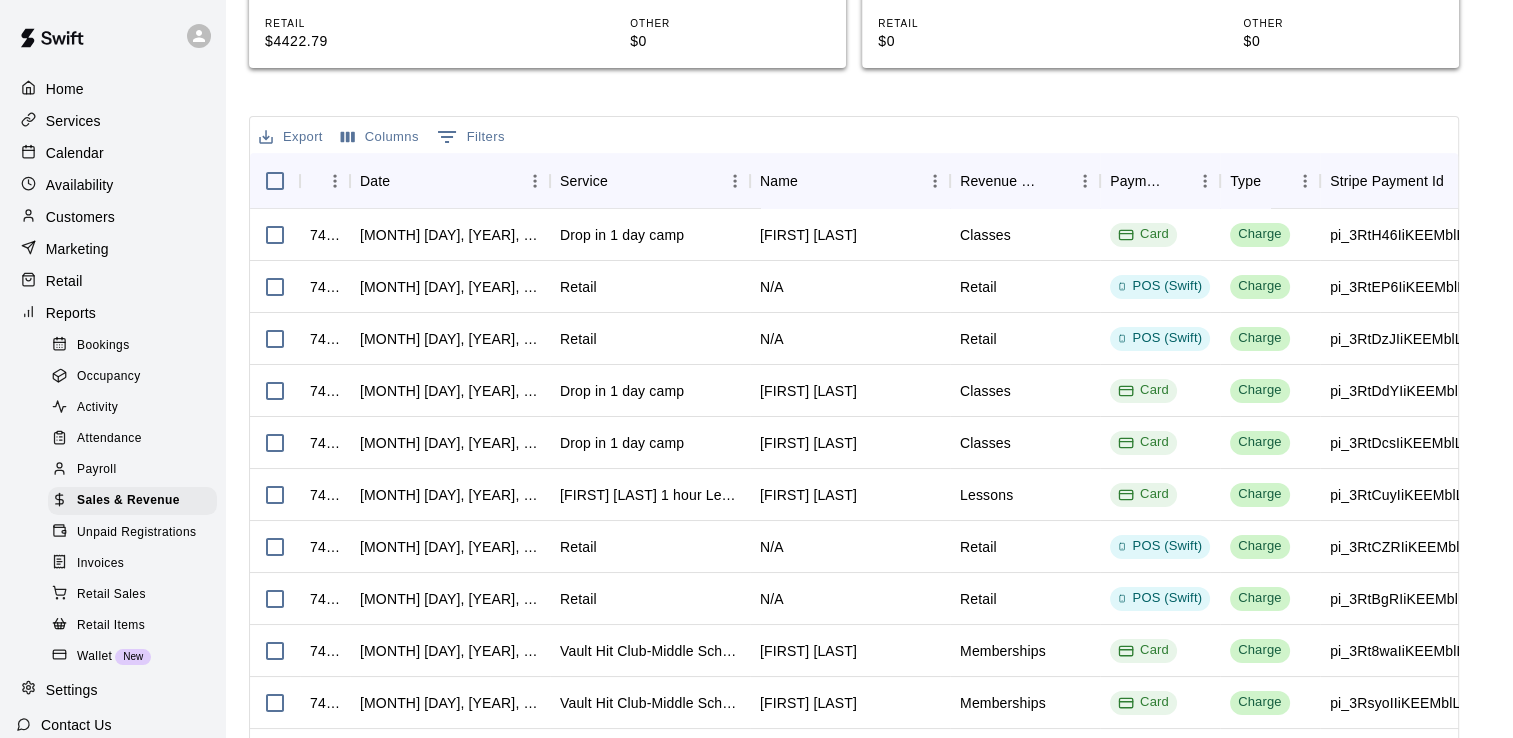 scroll, scrollTop: 756, scrollLeft: 0, axis: vertical 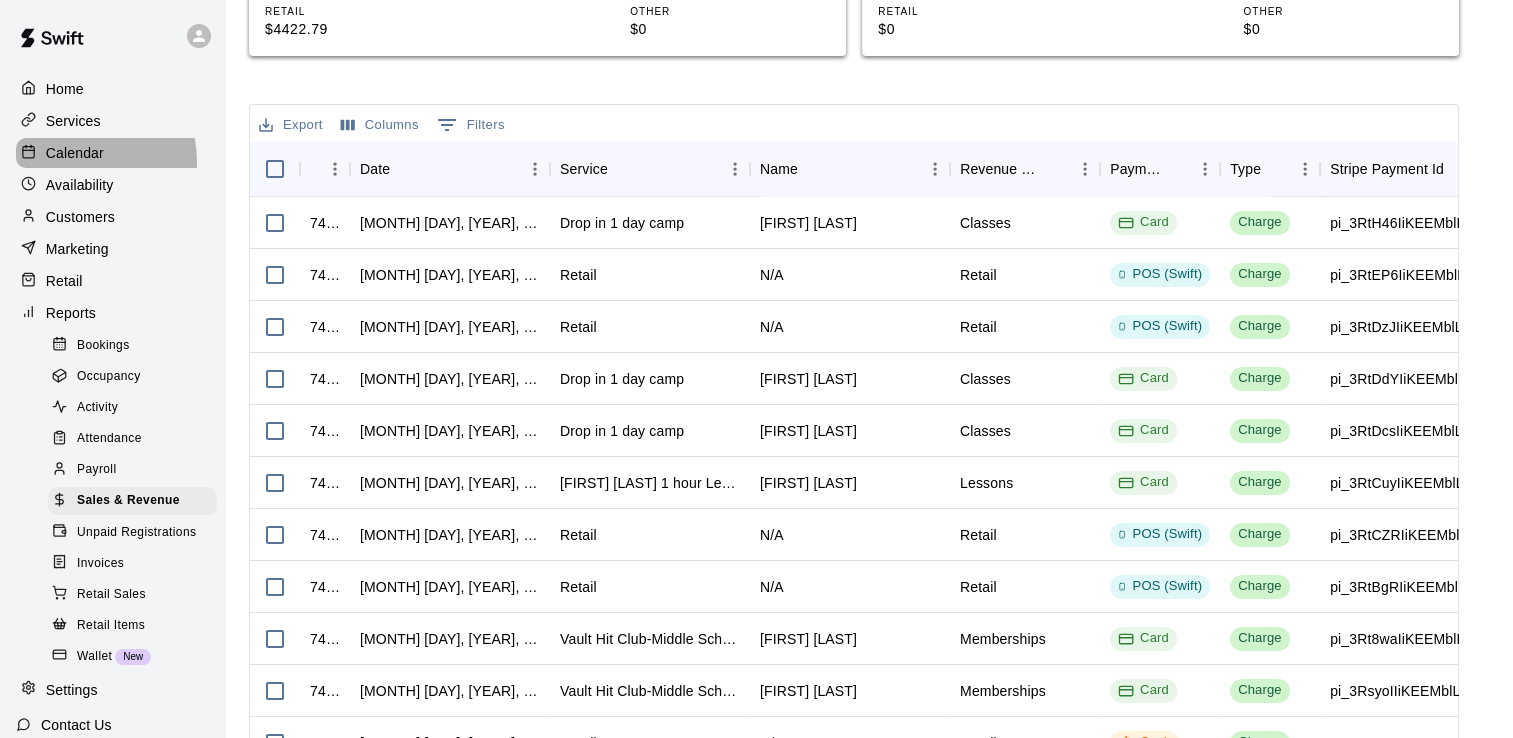 click on "Calendar" at bounding box center [75, 153] 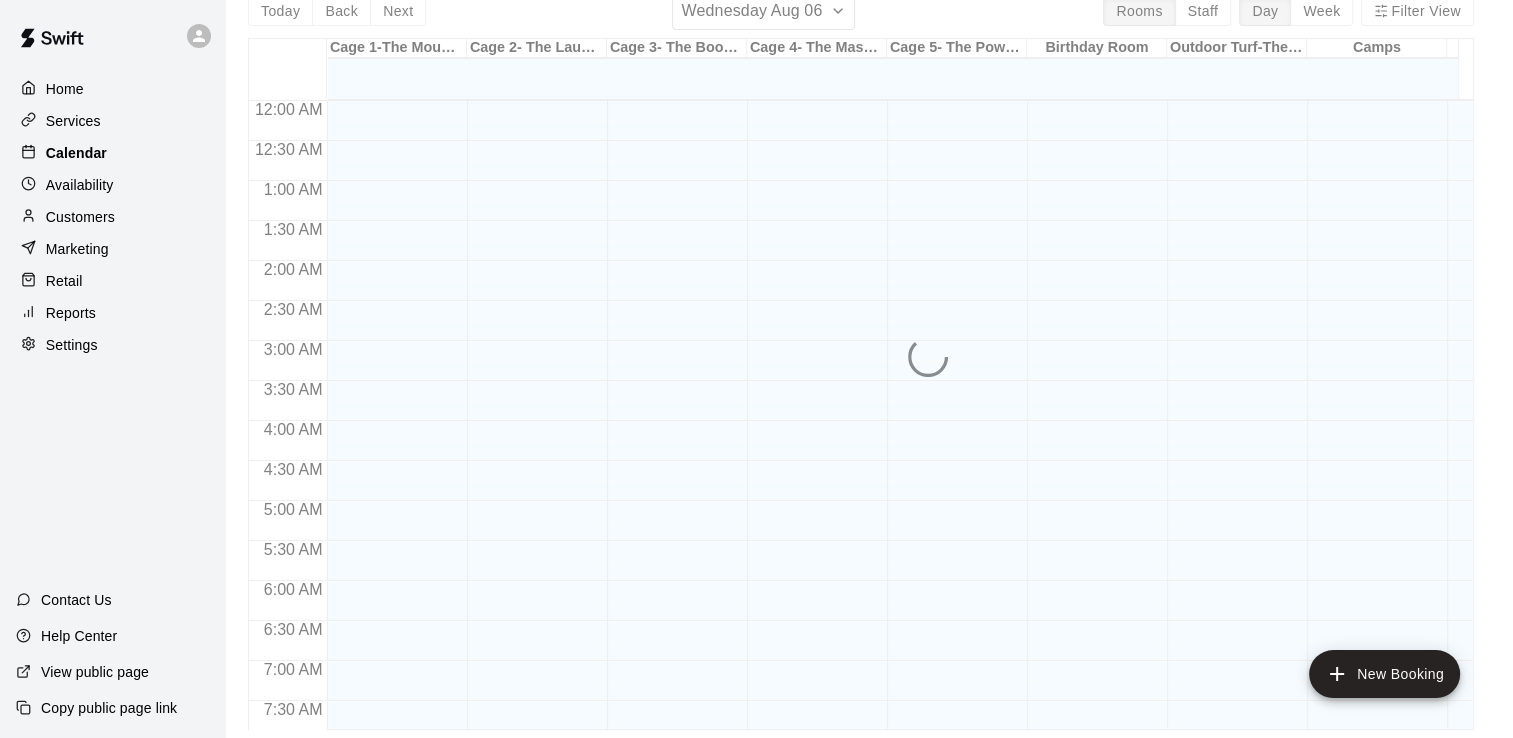 scroll, scrollTop: 0, scrollLeft: 0, axis: both 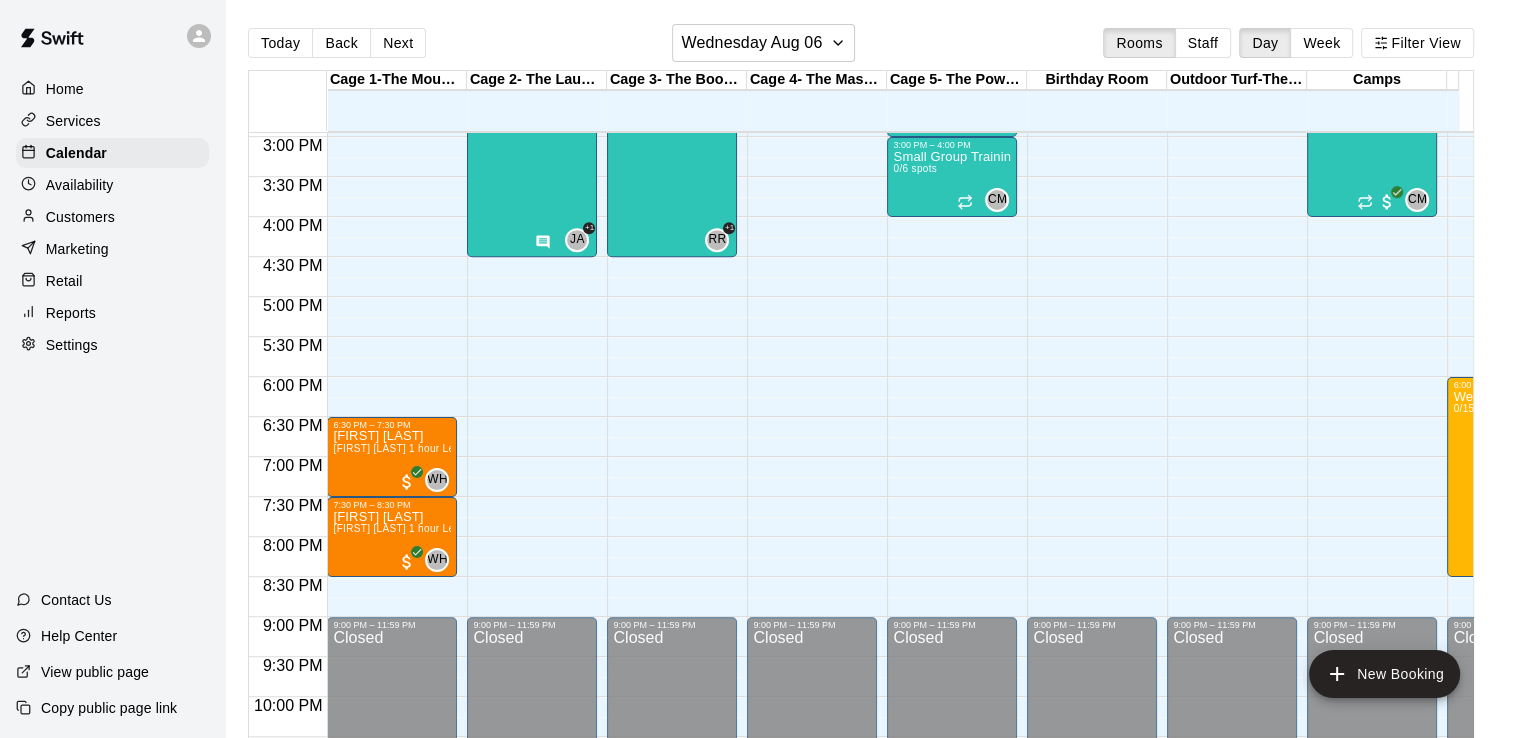 click on "[HOUR]:[MINUTE] [AM/PM] – [HOUR]:[MINUTE] [AM/PM] Closed [HOUR]:[MINUTE] [AM/PM] – [HOUR]:[MINUTE] [AM/PM] [HOUR]:[MINUTE] [AM/PM]- [HOUR]:[MINUTE] [AM/PM] Cheer & Tumbling Camp Week Two [MONTH] [DAY]-[DAY] 5/12 spots KS 0 [HOUR]:[MINUTE] [AM/PM] – [HOUR]:[MINUTE] [AM/PM] Closed" at bounding box center (1092, -103) 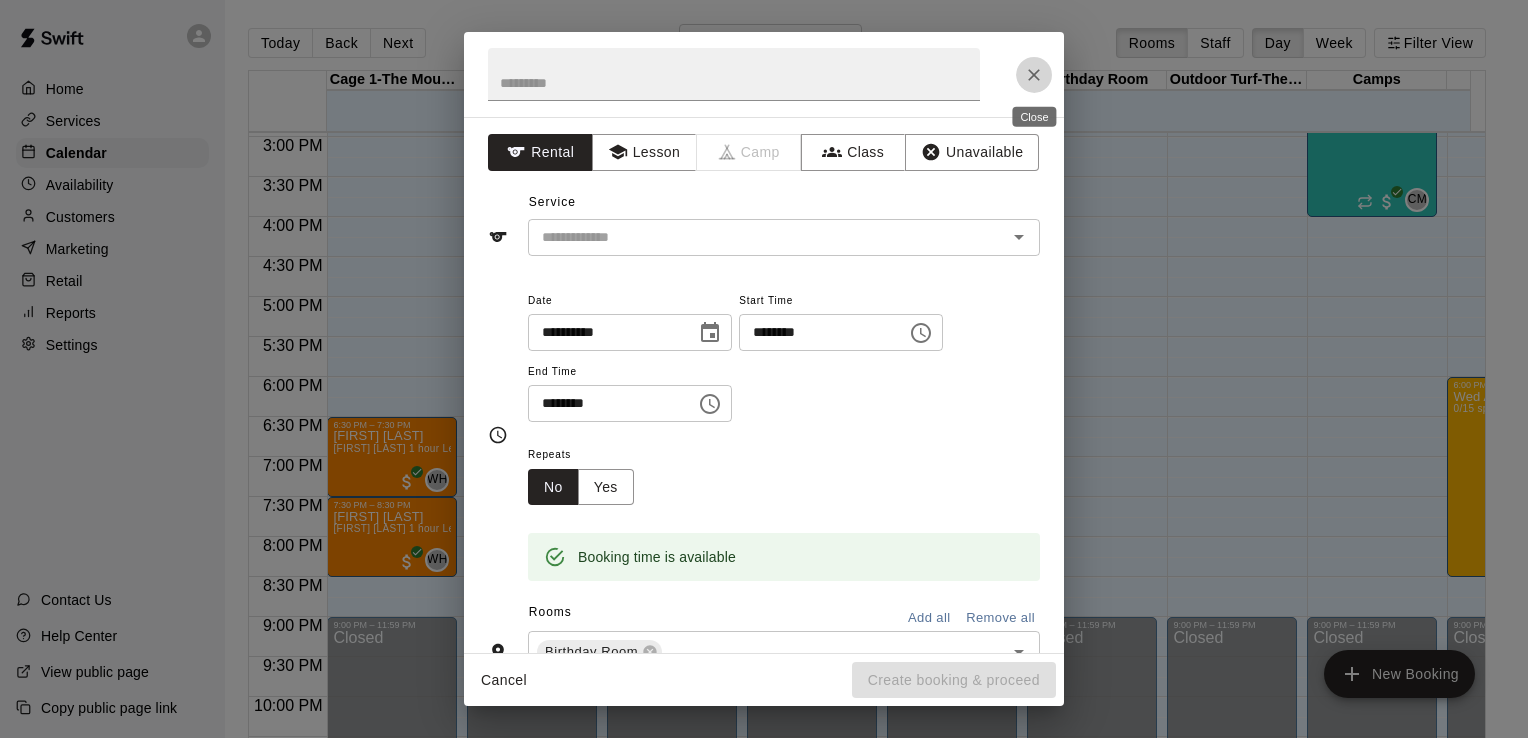 click 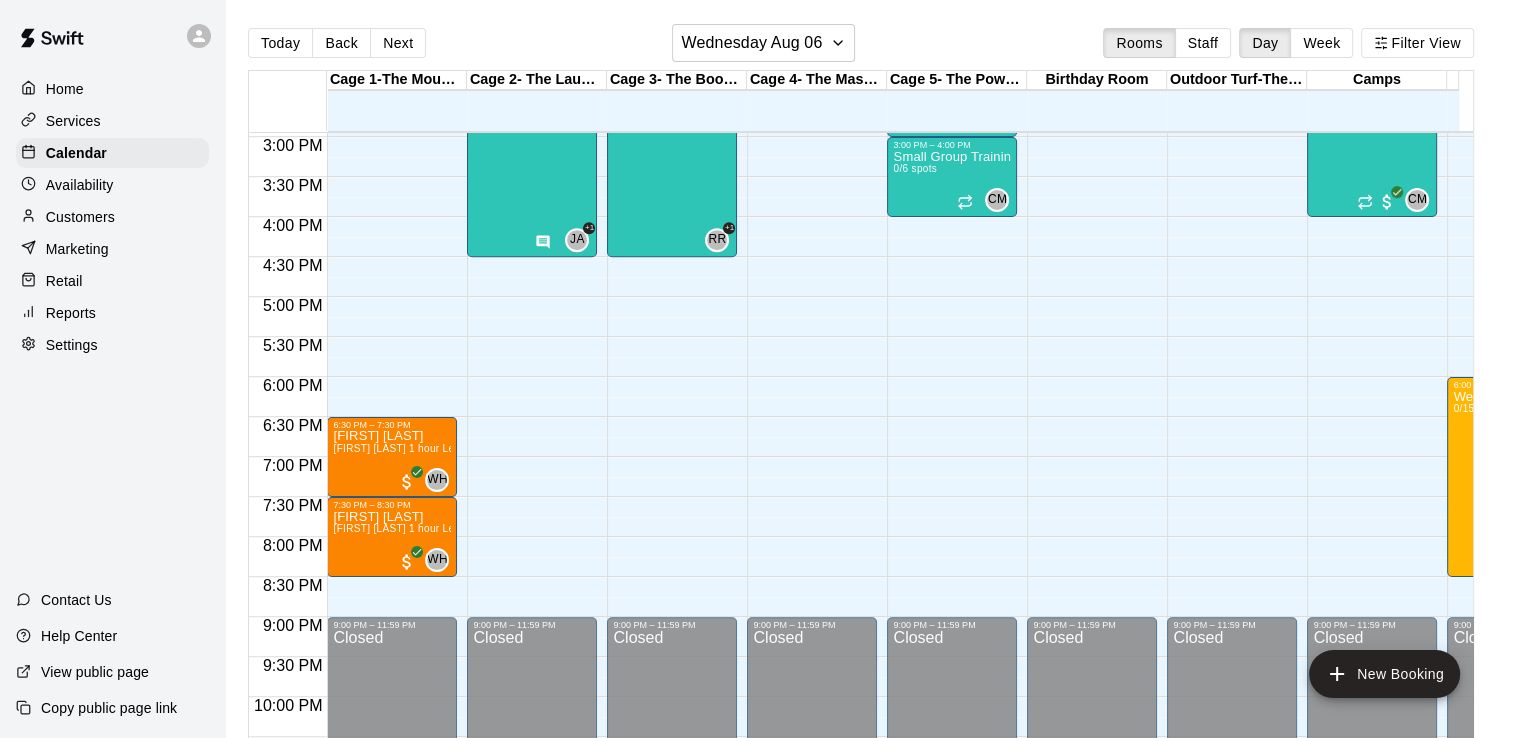 click on "[HOUR]:[MINUTE] [AM/PM] – [HOUR]:[MINUTE] [AM/PM] Closed [HOUR]:[MINUTE] [AM/PM] – [HOUR]:[MINUTE] [AM/PM] [HOUR]:[MINUTE] [AM/PM]- [HOUR]:[MINUTE] [AM/PM] Cheer & Tumbling Camp Week Two [MONTH] [DAY]-[DAY] 5/12 spots KS 0 [HOUR]:[MINUTE] [AM/PM] – [HOUR]:[MINUTE] [AM/PM] Closed" at bounding box center [1092, -103] 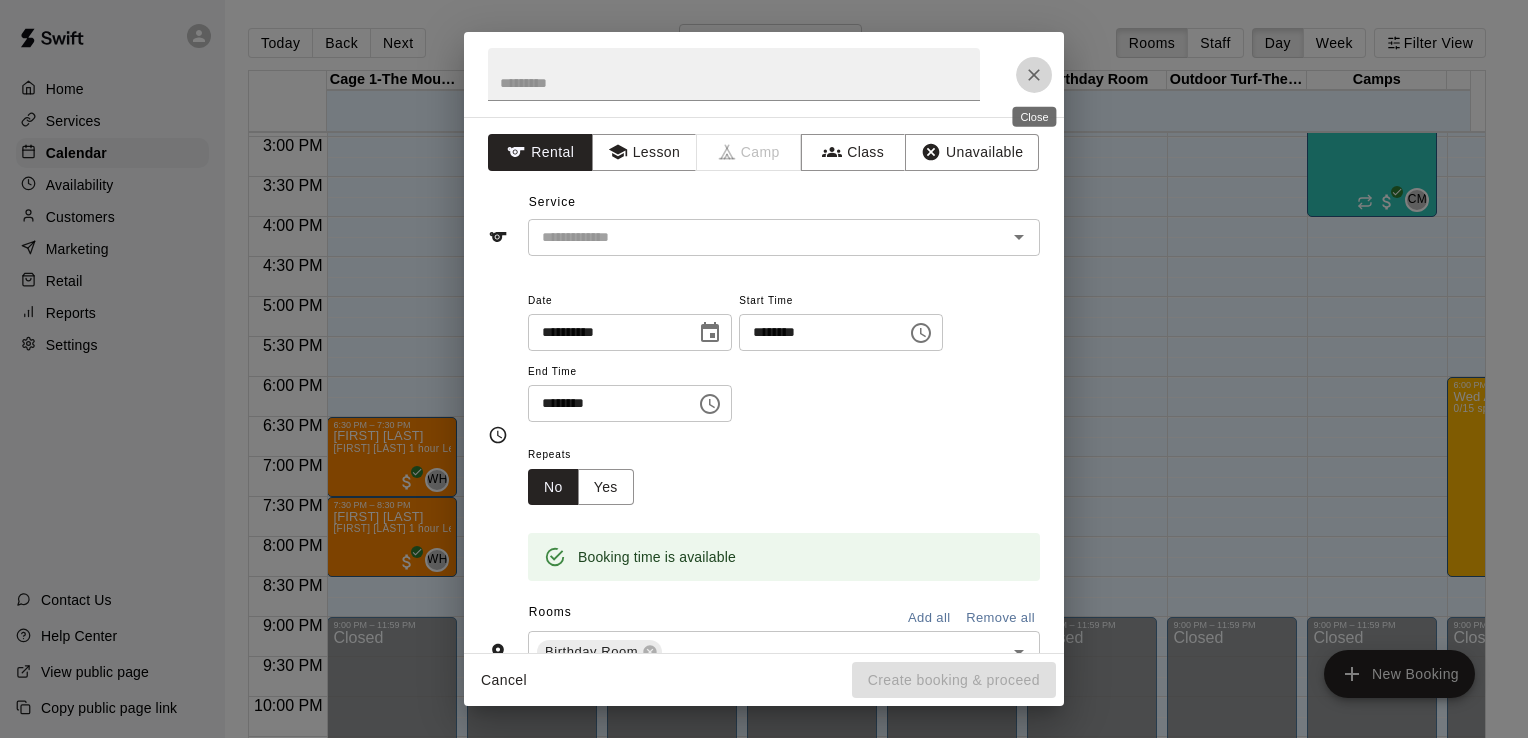click 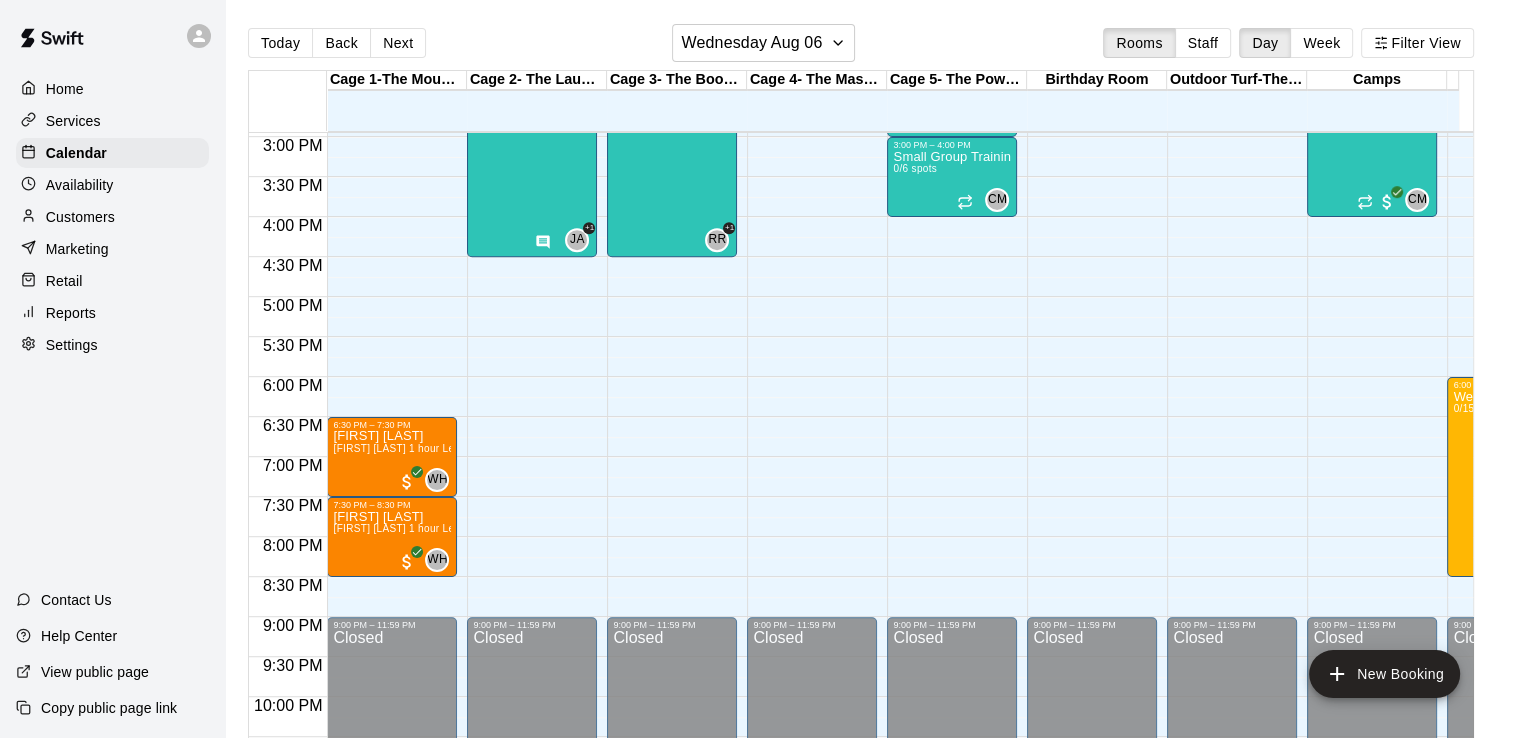scroll, scrollTop: 1196, scrollLeft: 136, axis: both 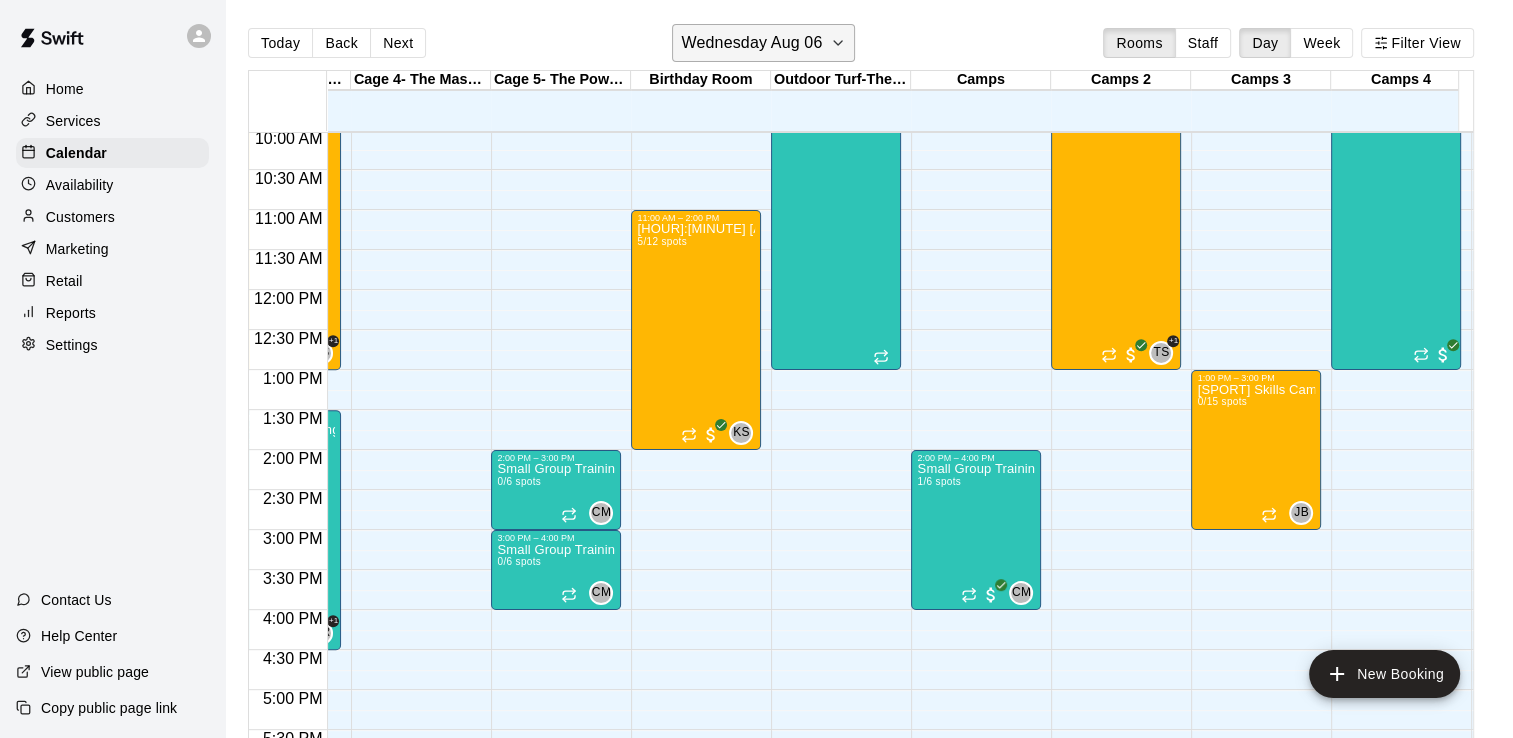 click on "Wednesday Aug 06" at bounding box center (763, 43) 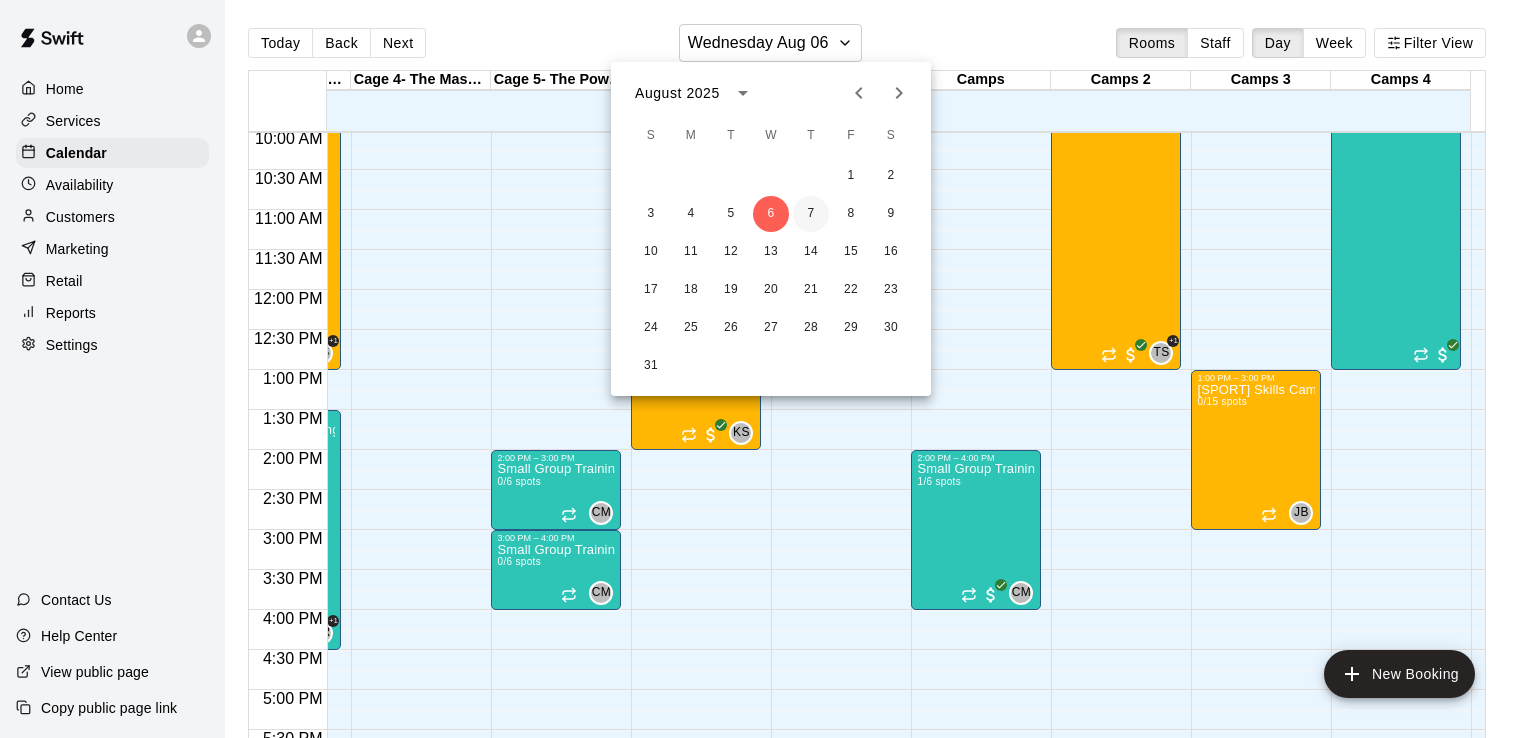 click on "7" at bounding box center [811, 214] 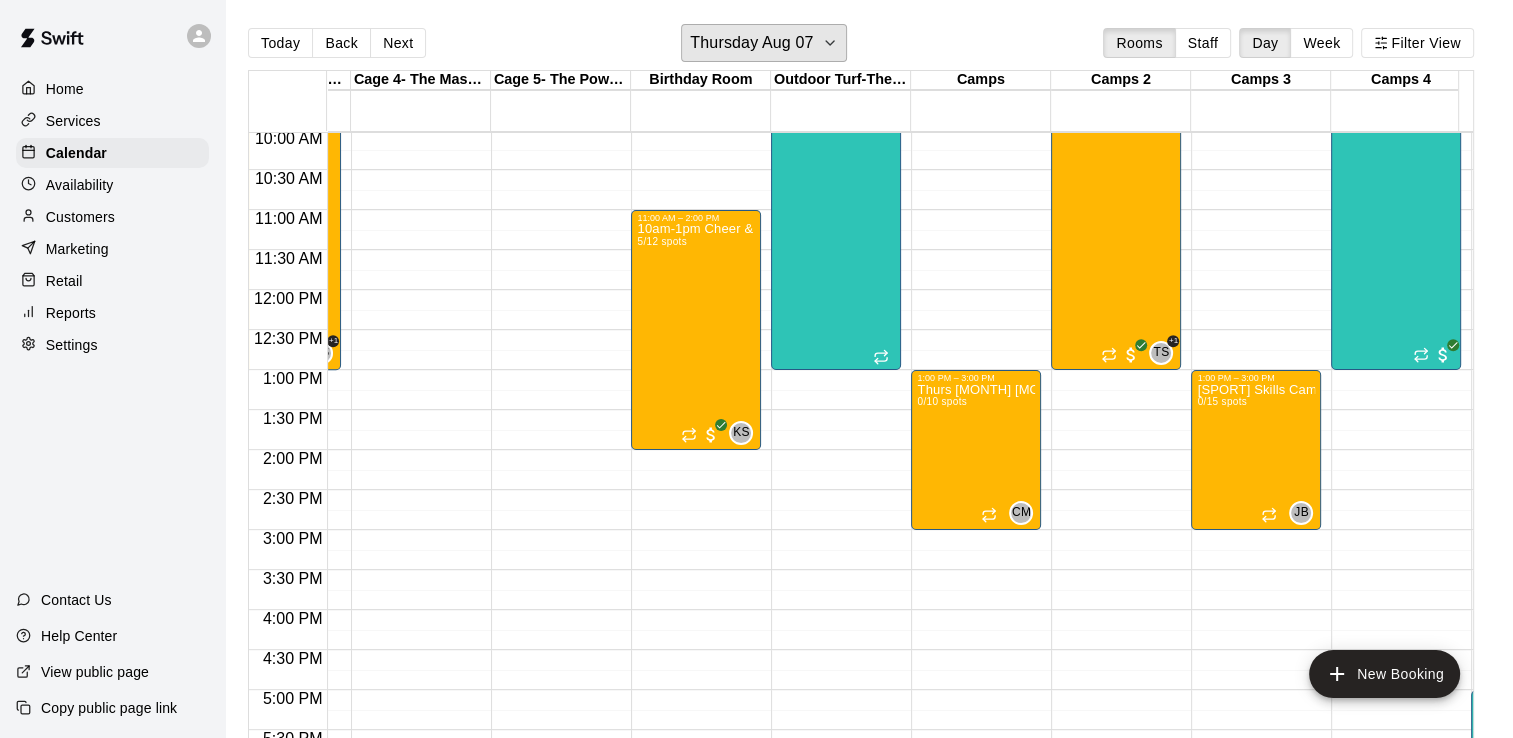scroll, scrollTop: 660, scrollLeft: 534, axis: both 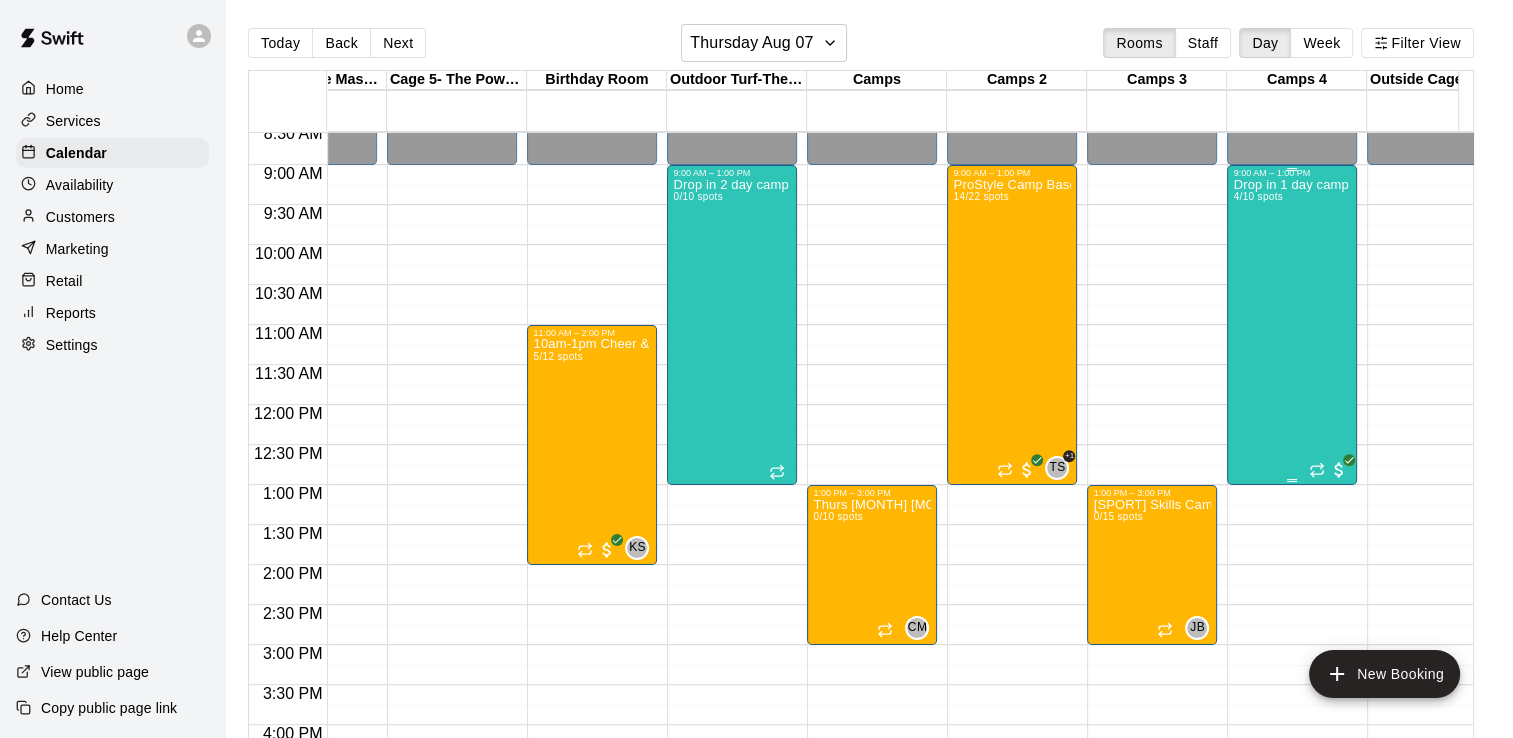 click on "Drop in 1 day camp 4/10 spots" at bounding box center (1292, 547) 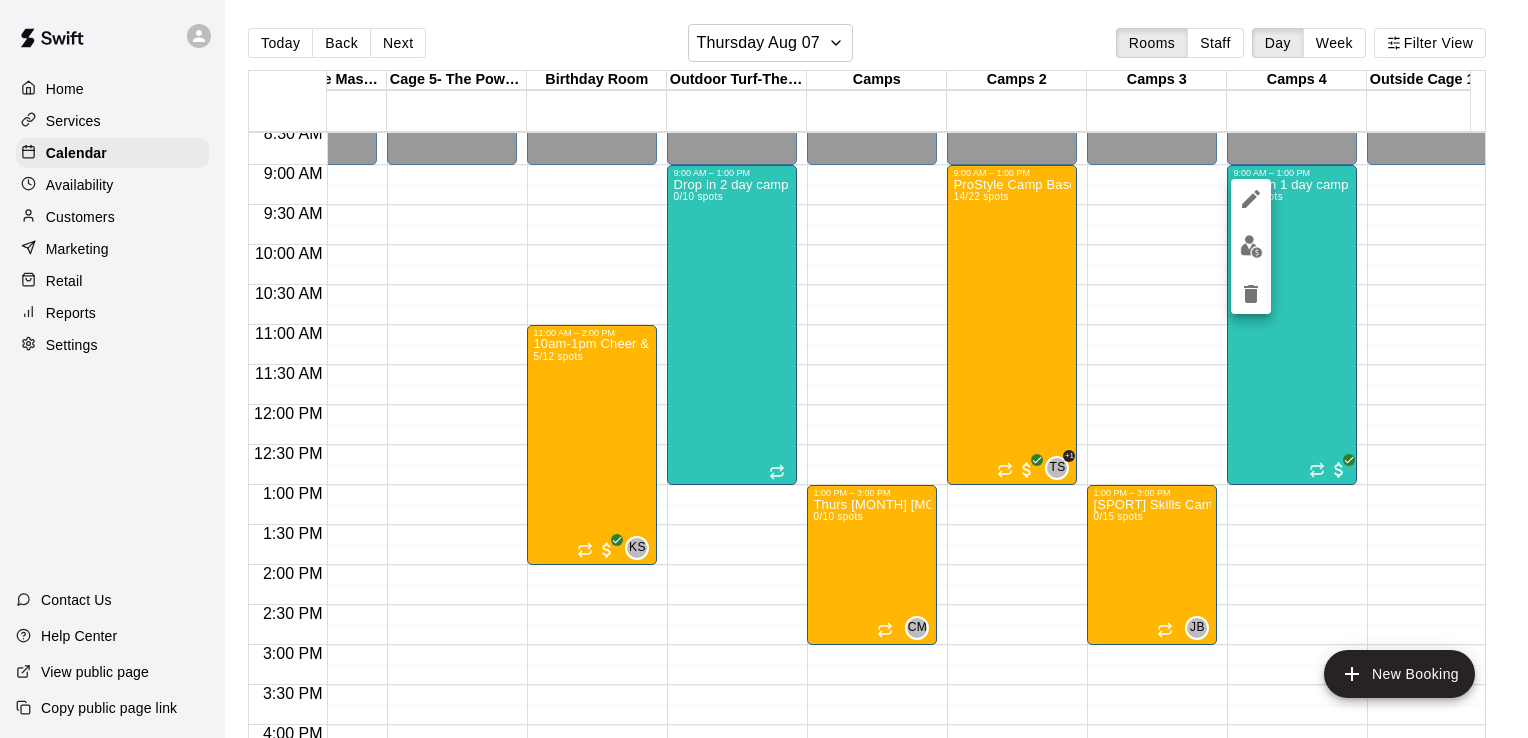 click at bounding box center [1251, 246] 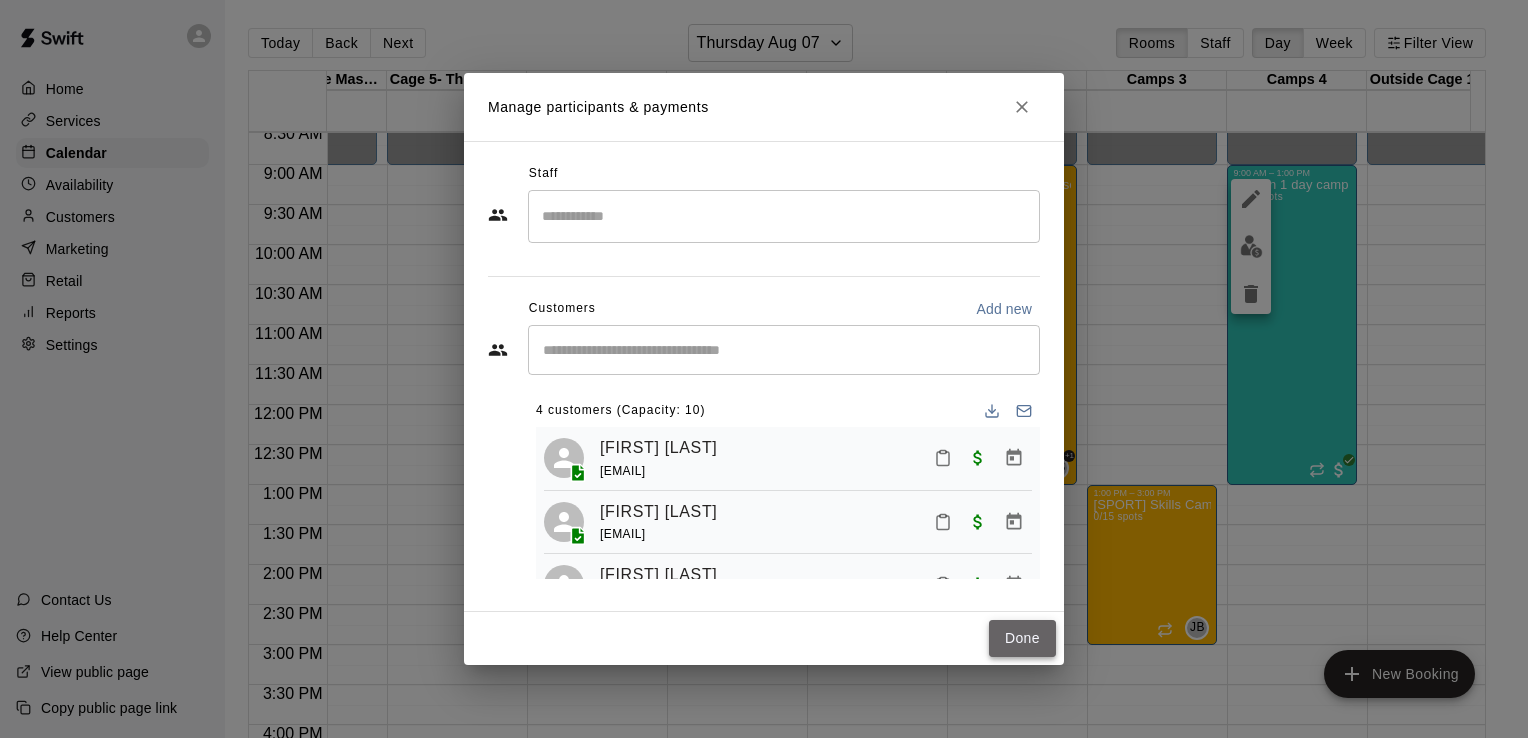 click on "Done" at bounding box center [1022, 638] 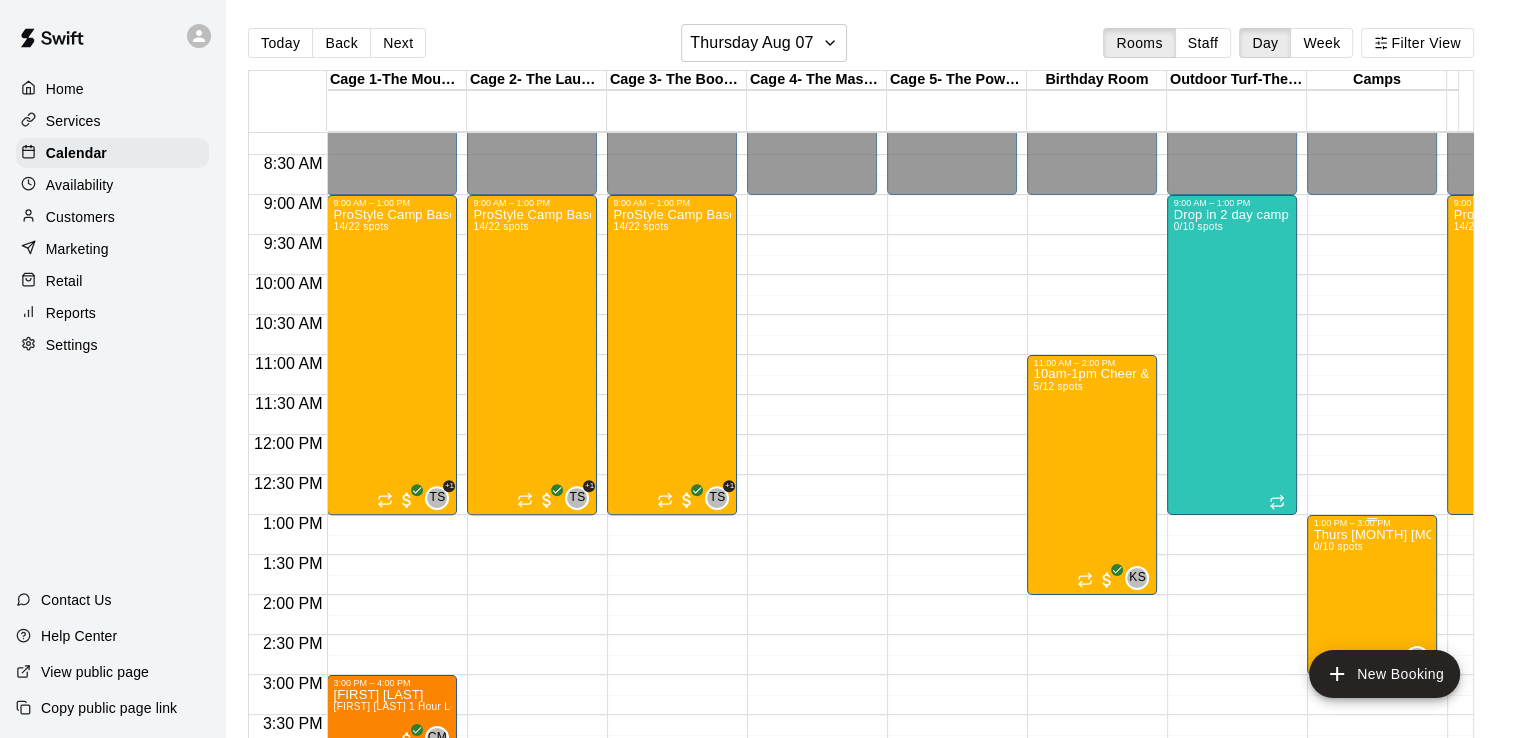 click on "Thurs [MONTH] [MONTH] and Skills Program w/ [COMPANY] & [FIRST] [LAST]- 1-3PM 0/10 spots" at bounding box center (1372, 897) 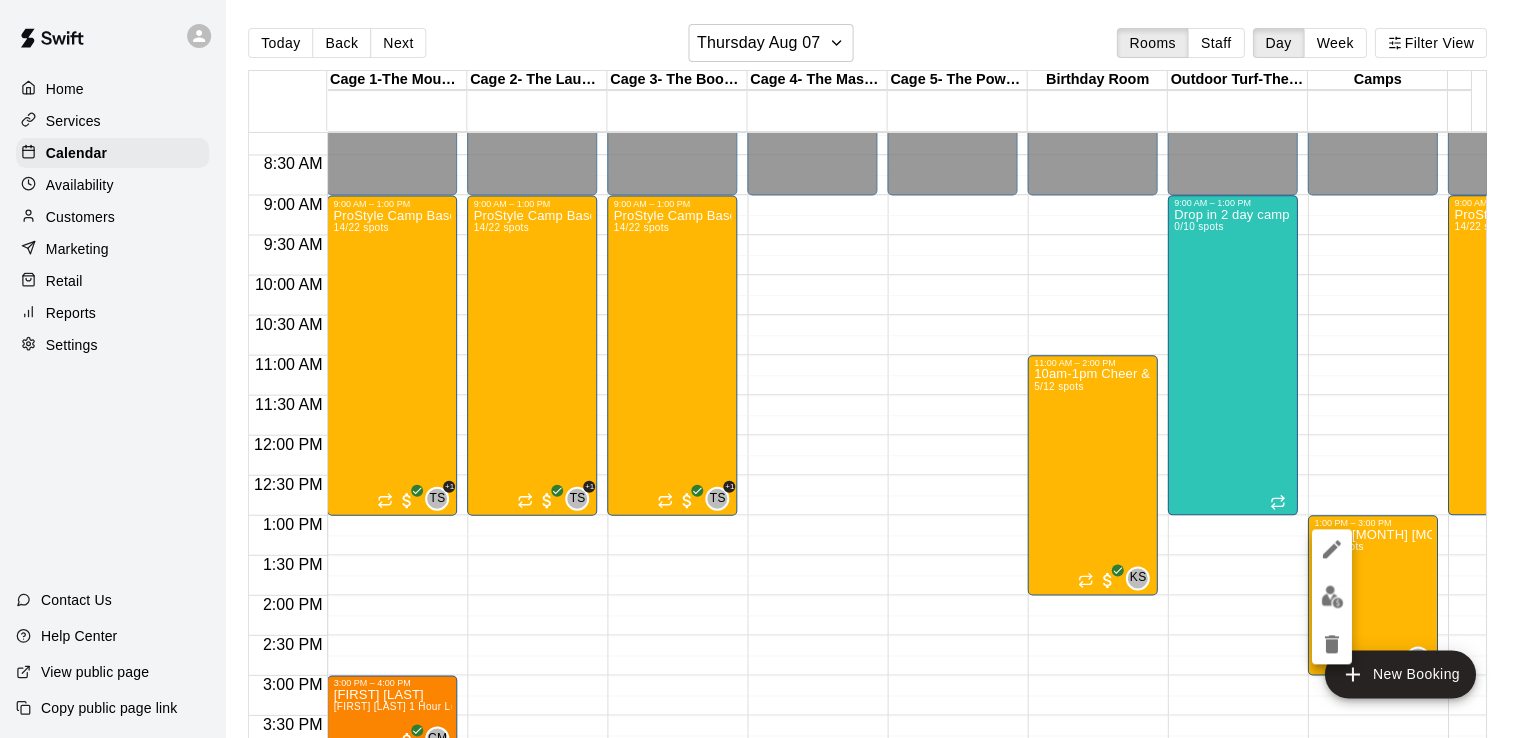 click at bounding box center (764, 369) 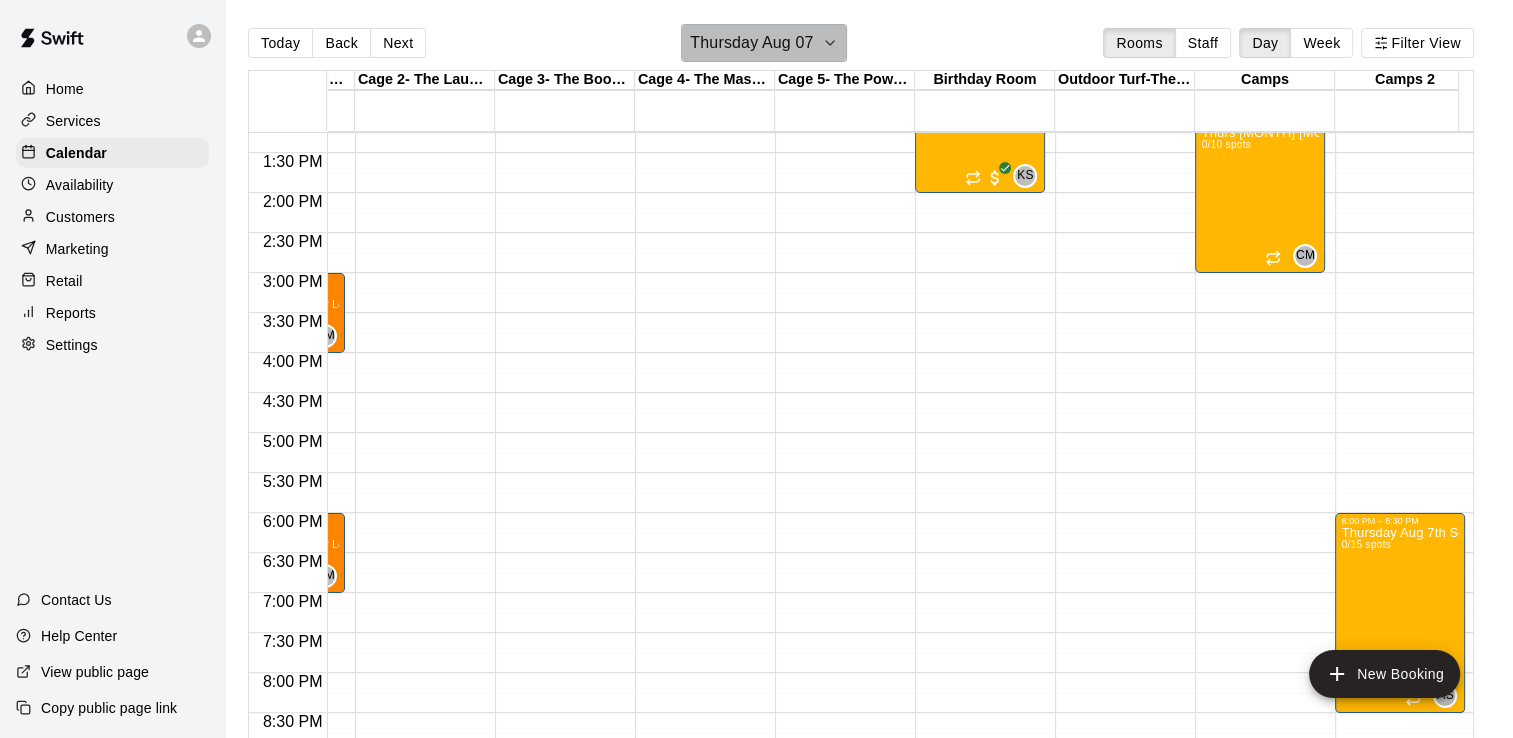 click on "Thursday Aug 07" at bounding box center [763, 43] 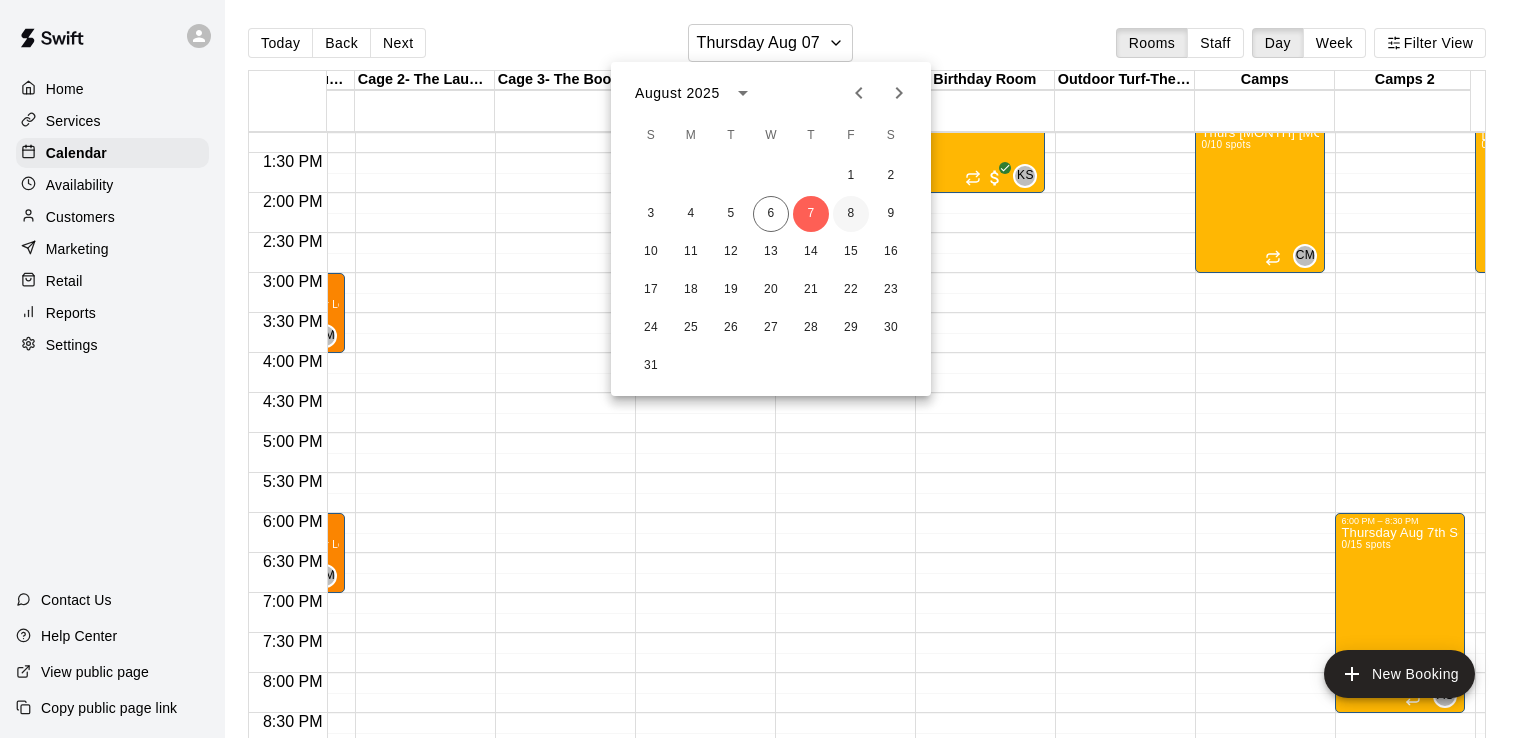click on "8" at bounding box center (851, 214) 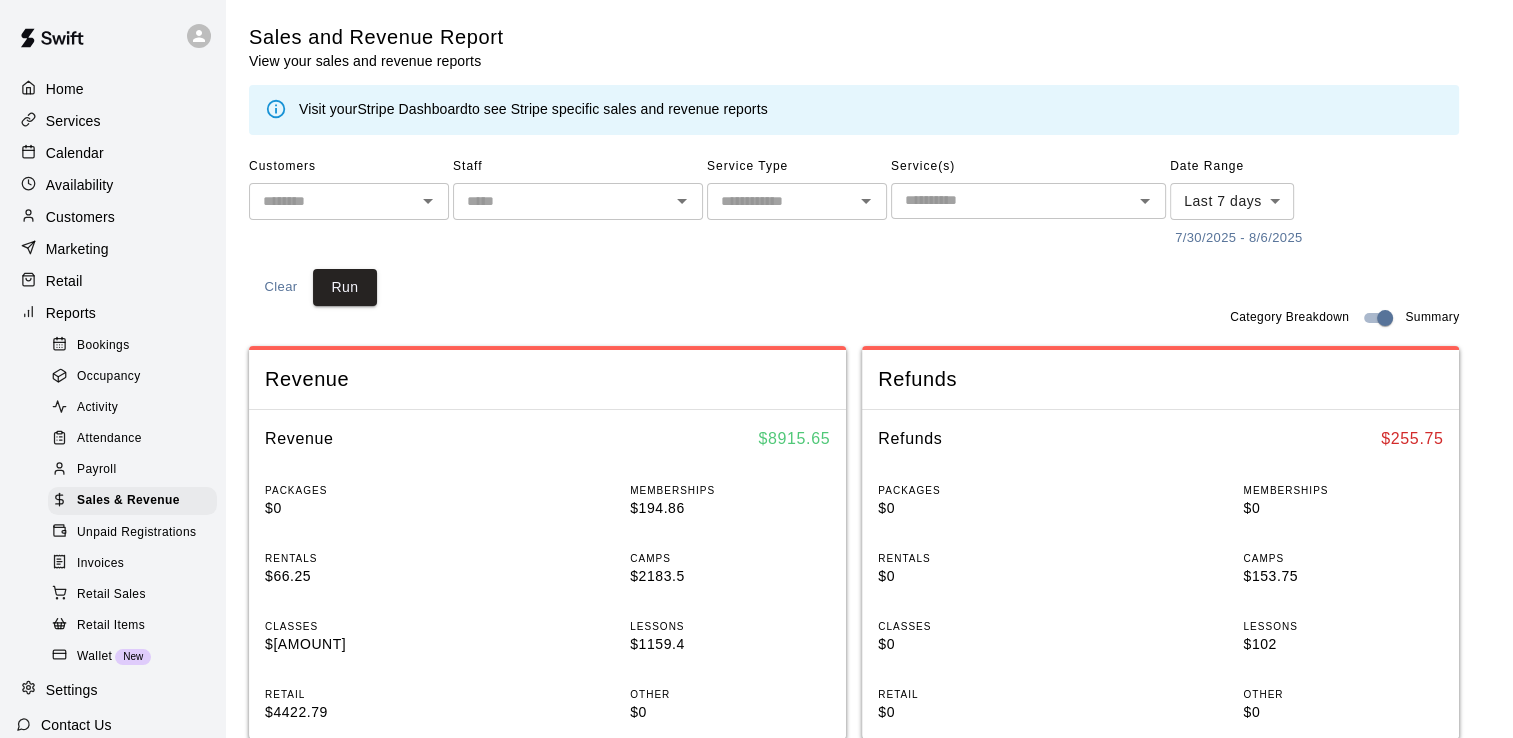 drag, startPoint x: 69, startPoint y: 155, endPoint x: 106, endPoint y: 145, distance: 38.327538 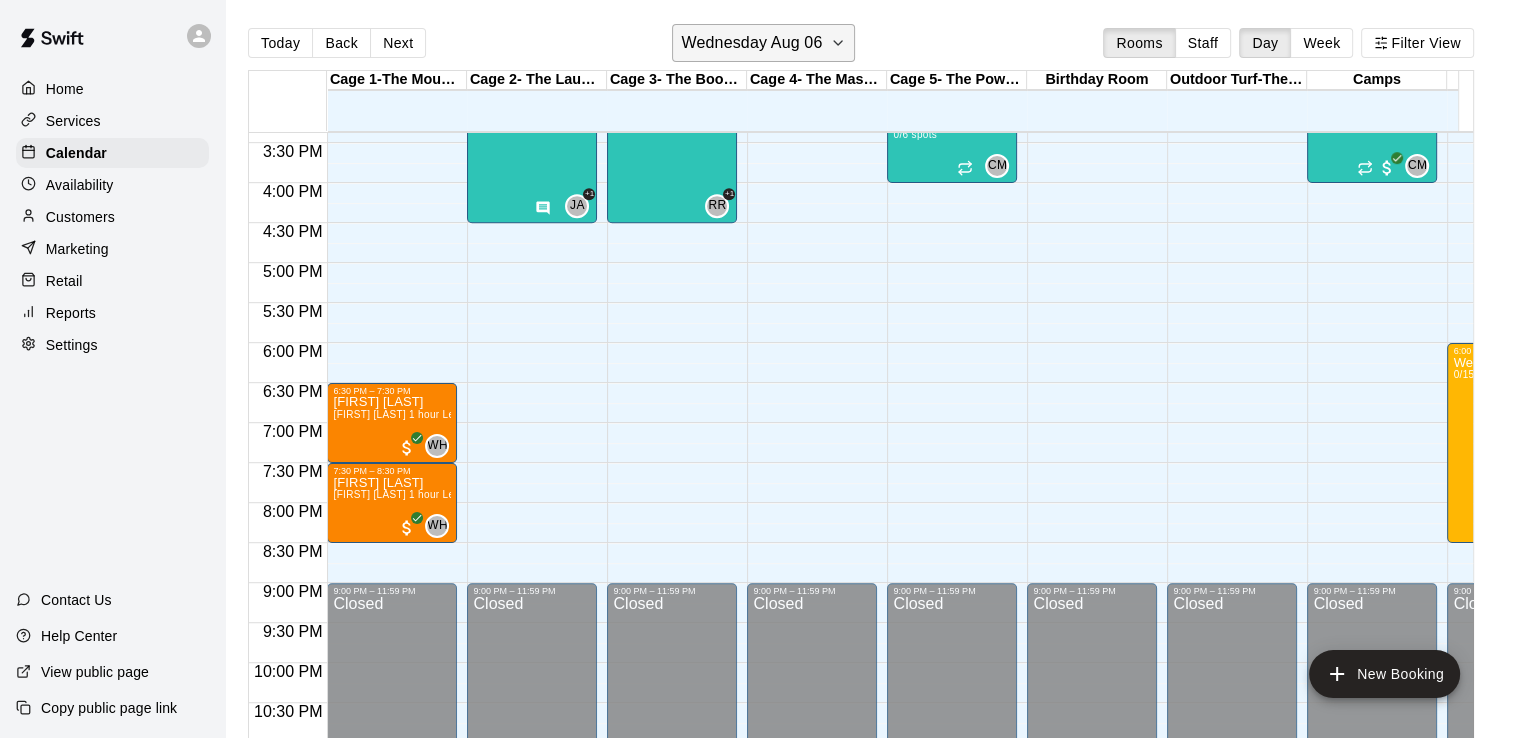 click on "Wednesday Aug 06" at bounding box center [763, 43] 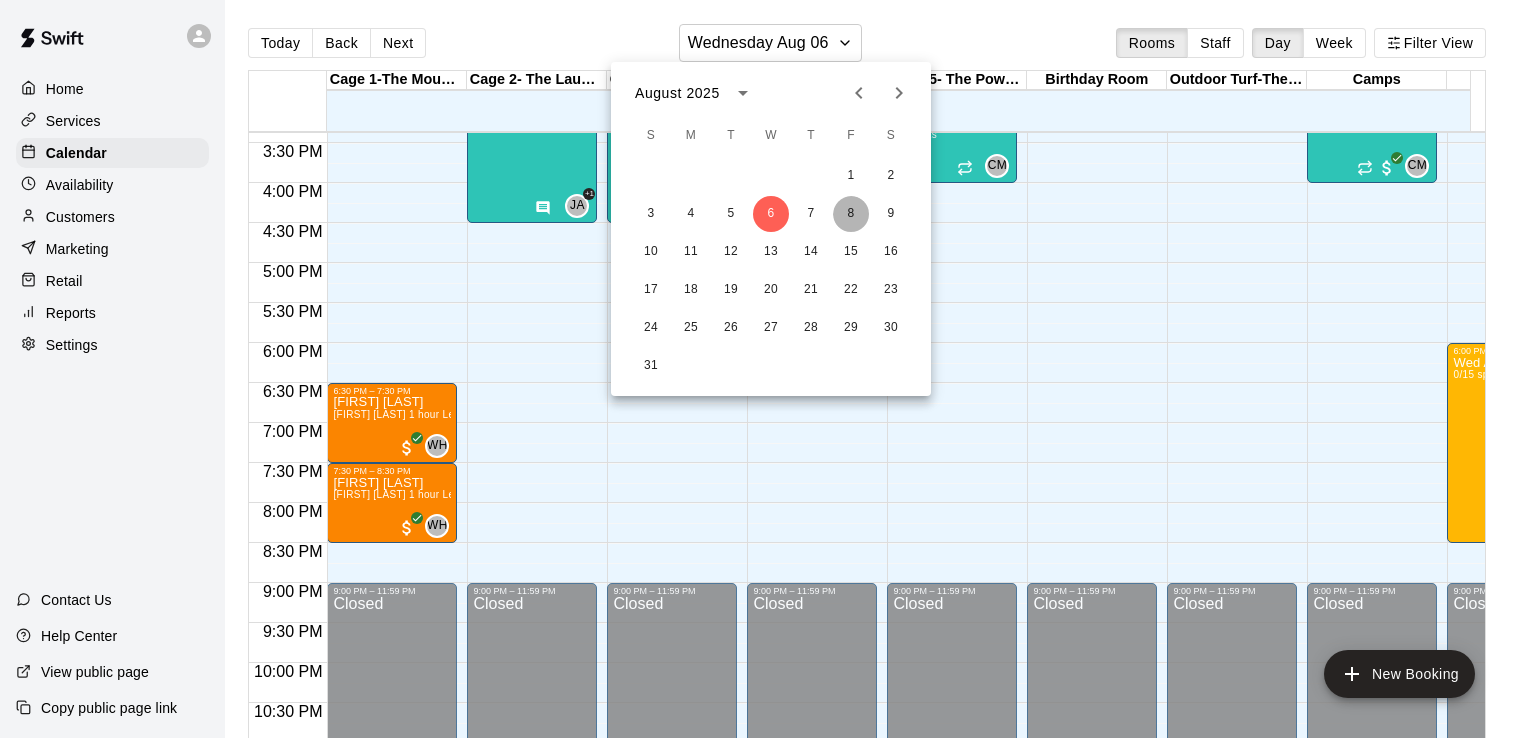click on "8" at bounding box center [851, 214] 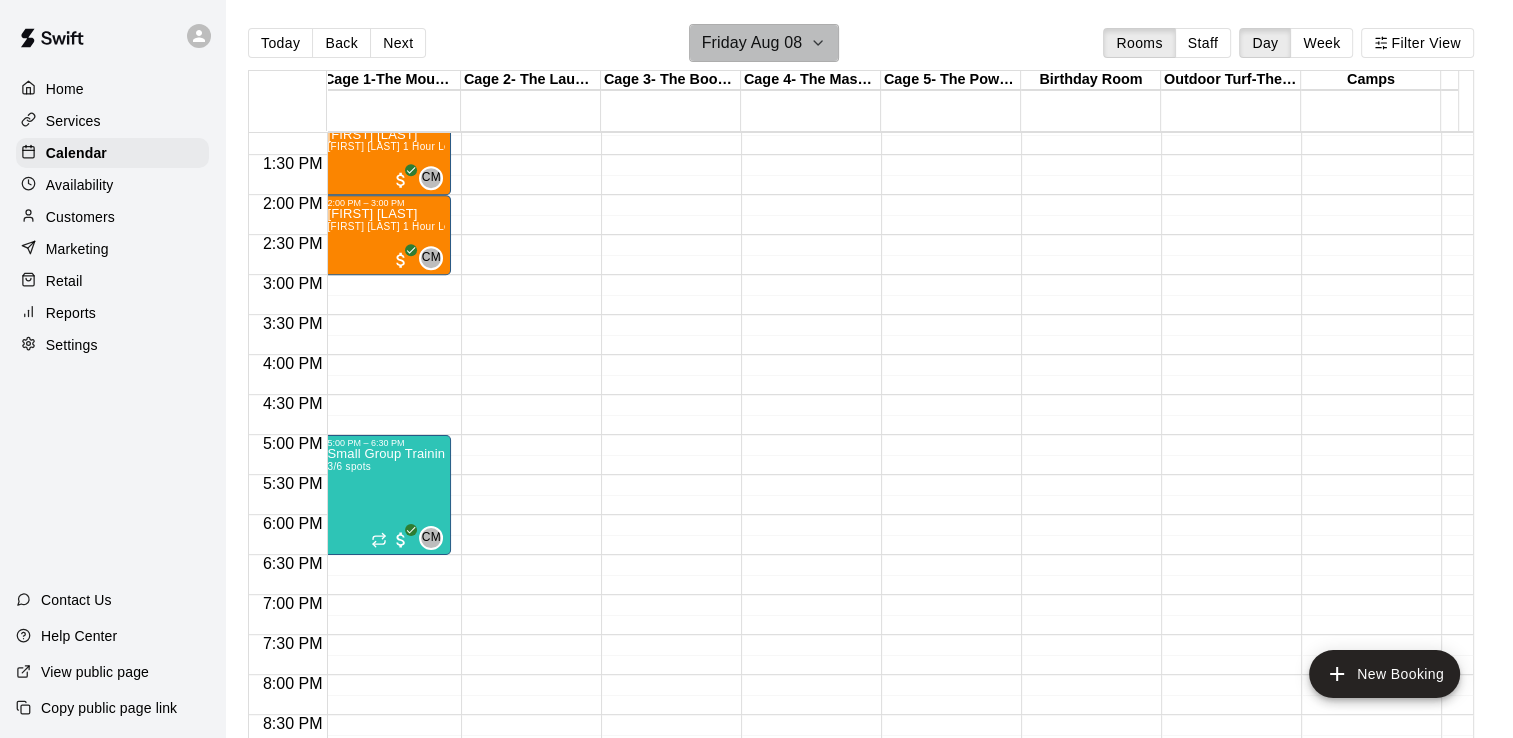 click 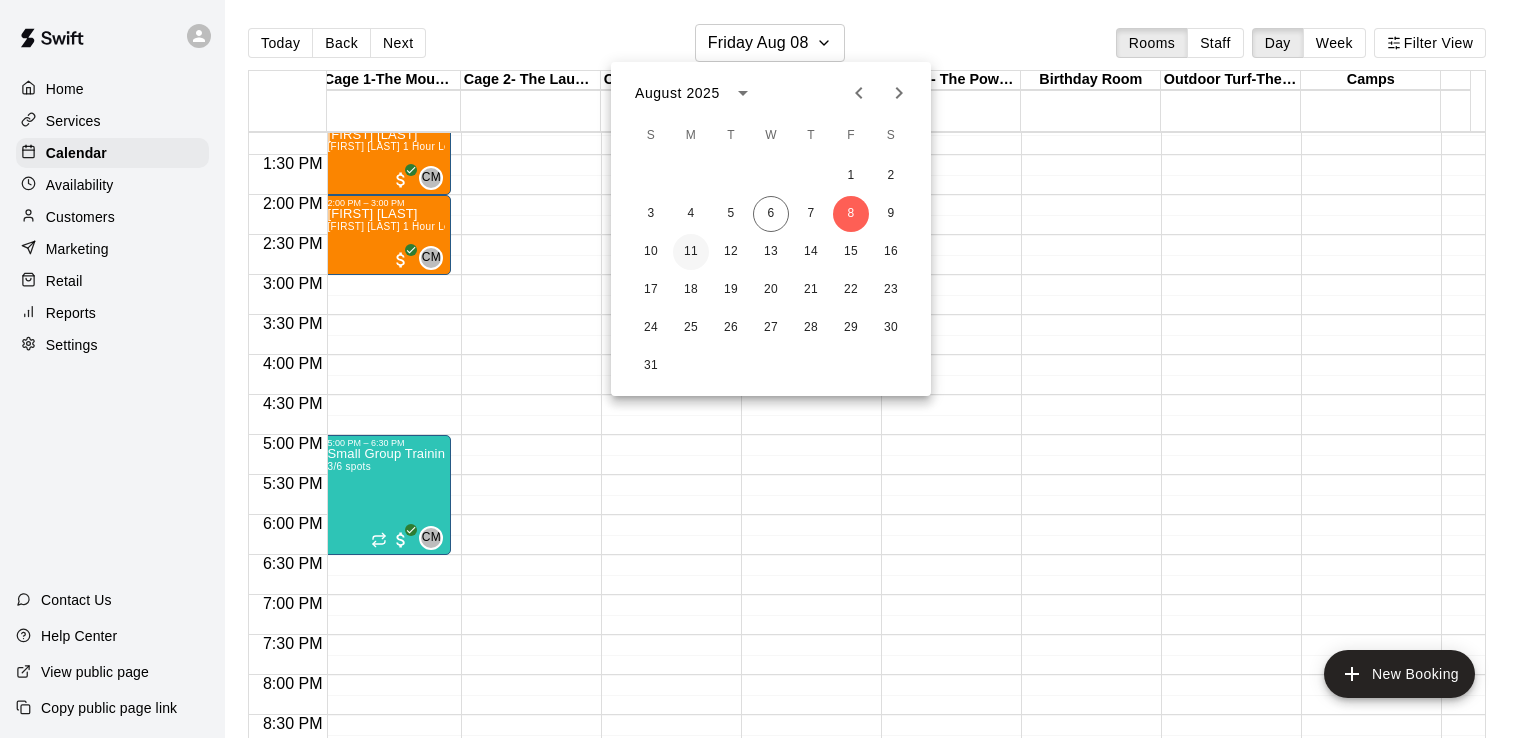 click on "11" at bounding box center [691, 252] 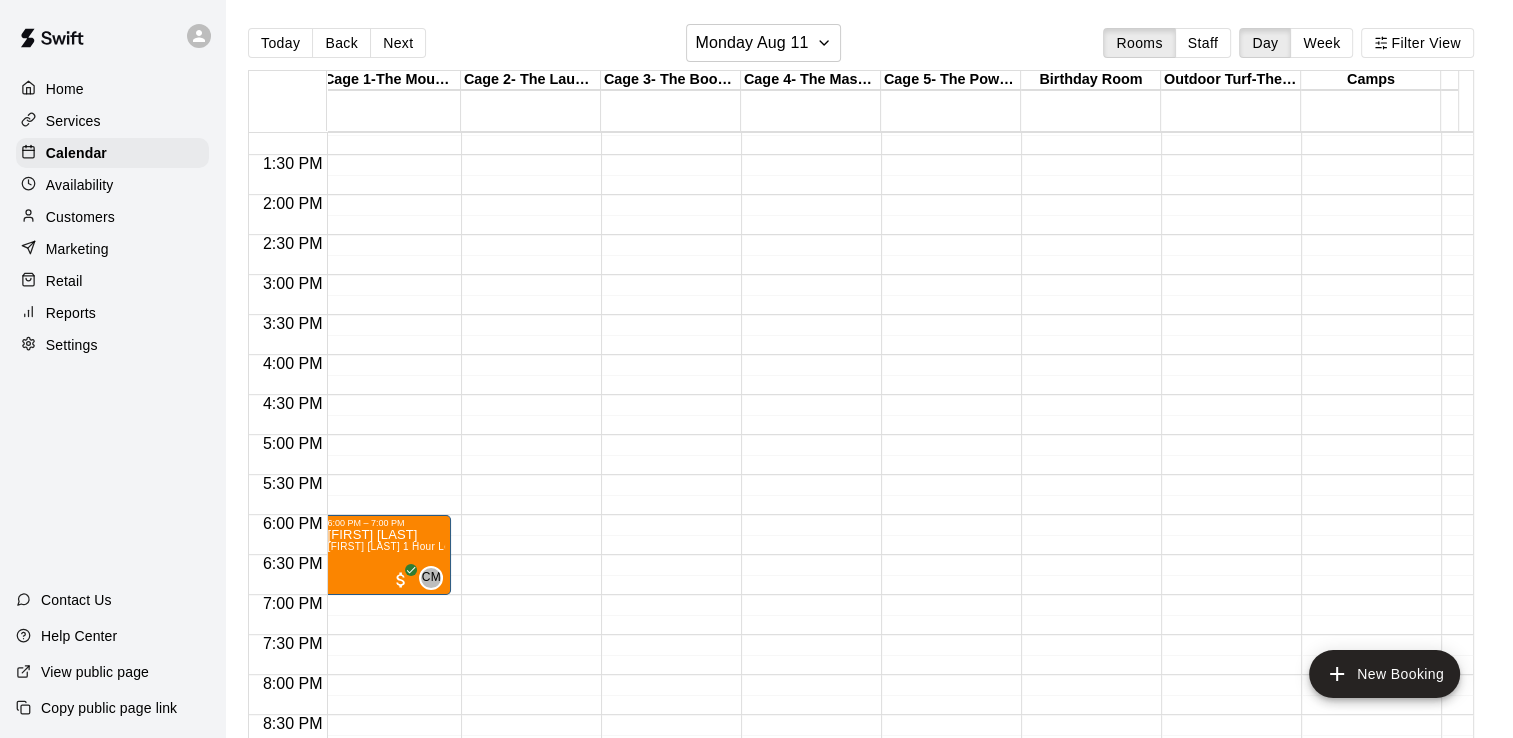 click on "Services" at bounding box center [73, 121] 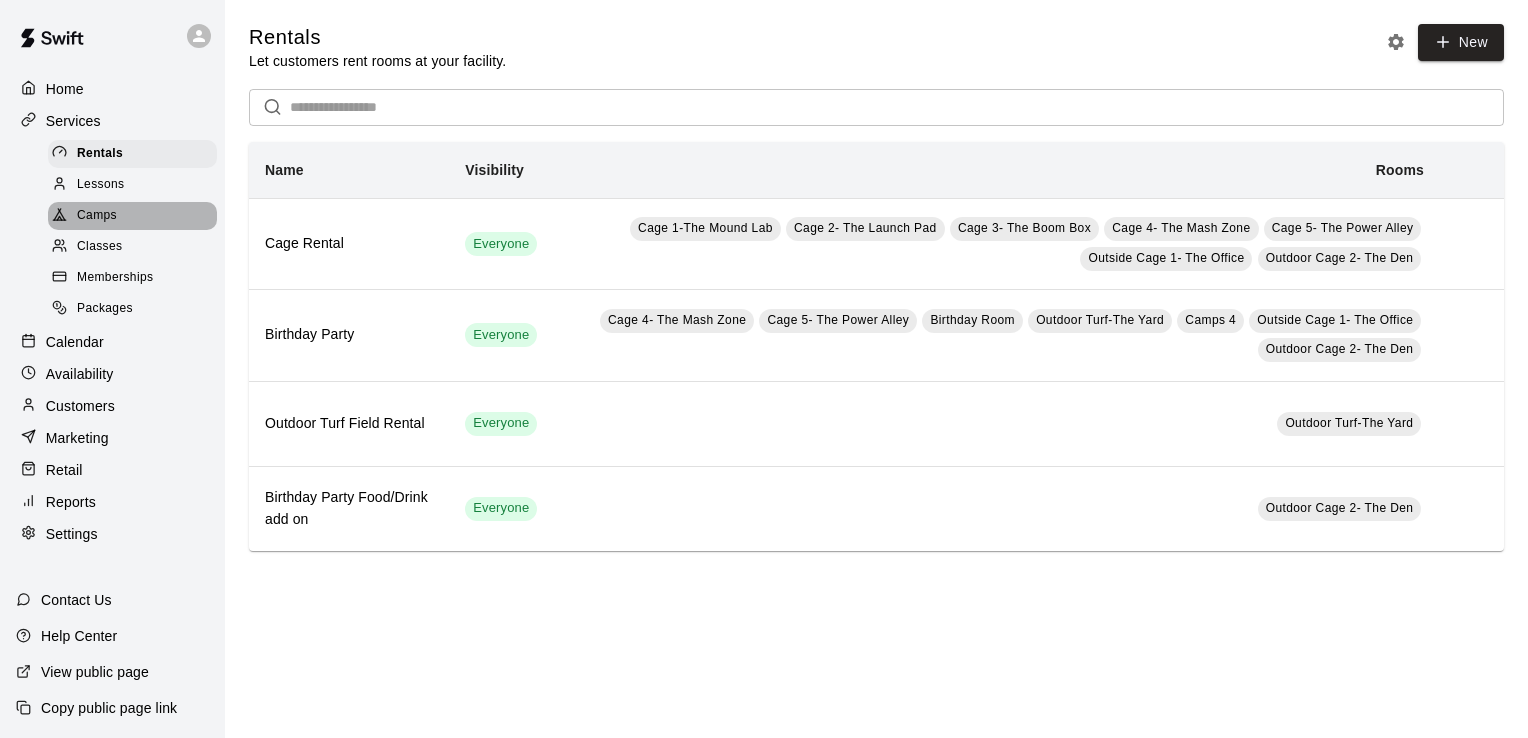 click on "Camps" at bounding box center [97, 216] 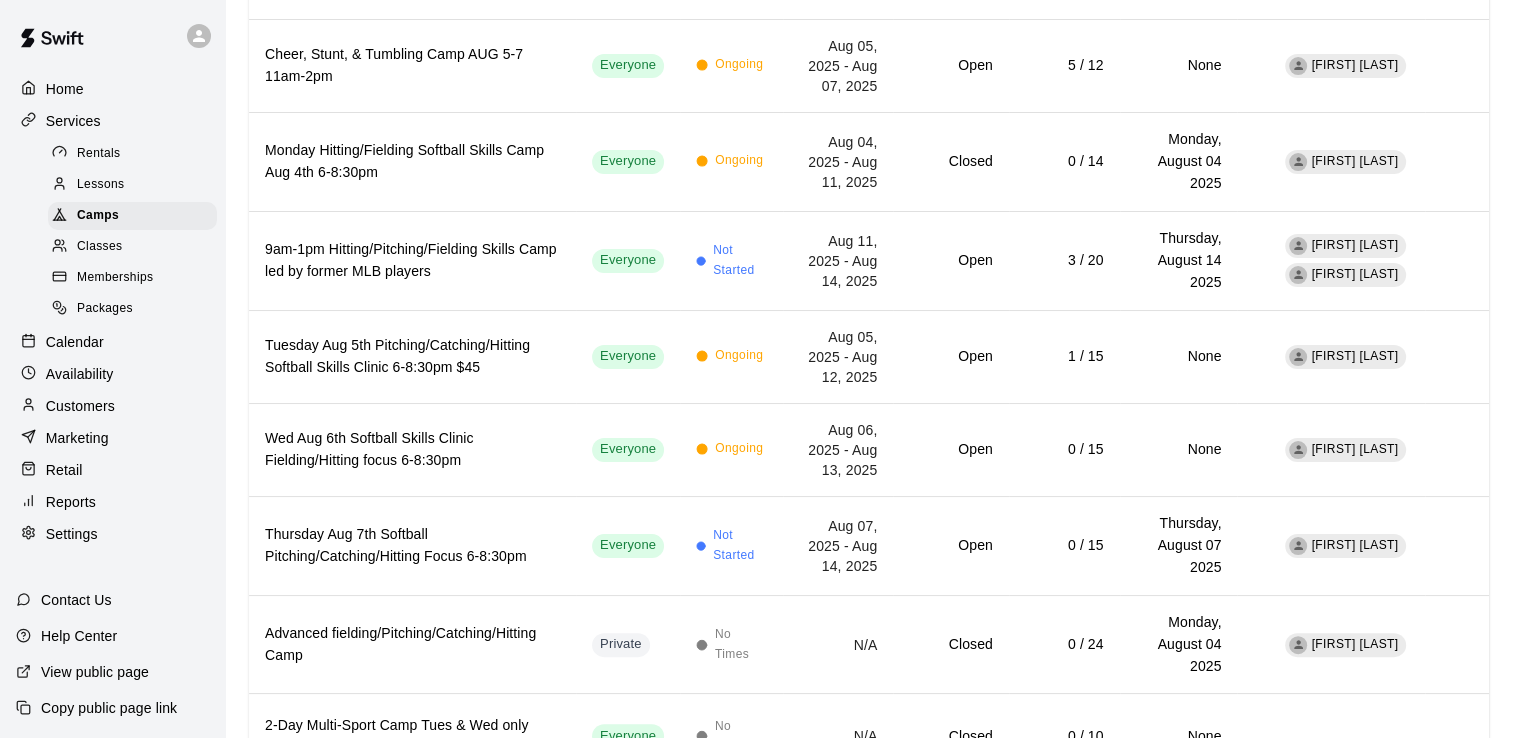 scroll, scrollTop: 358, scrollLeft: 0, axis: vertical 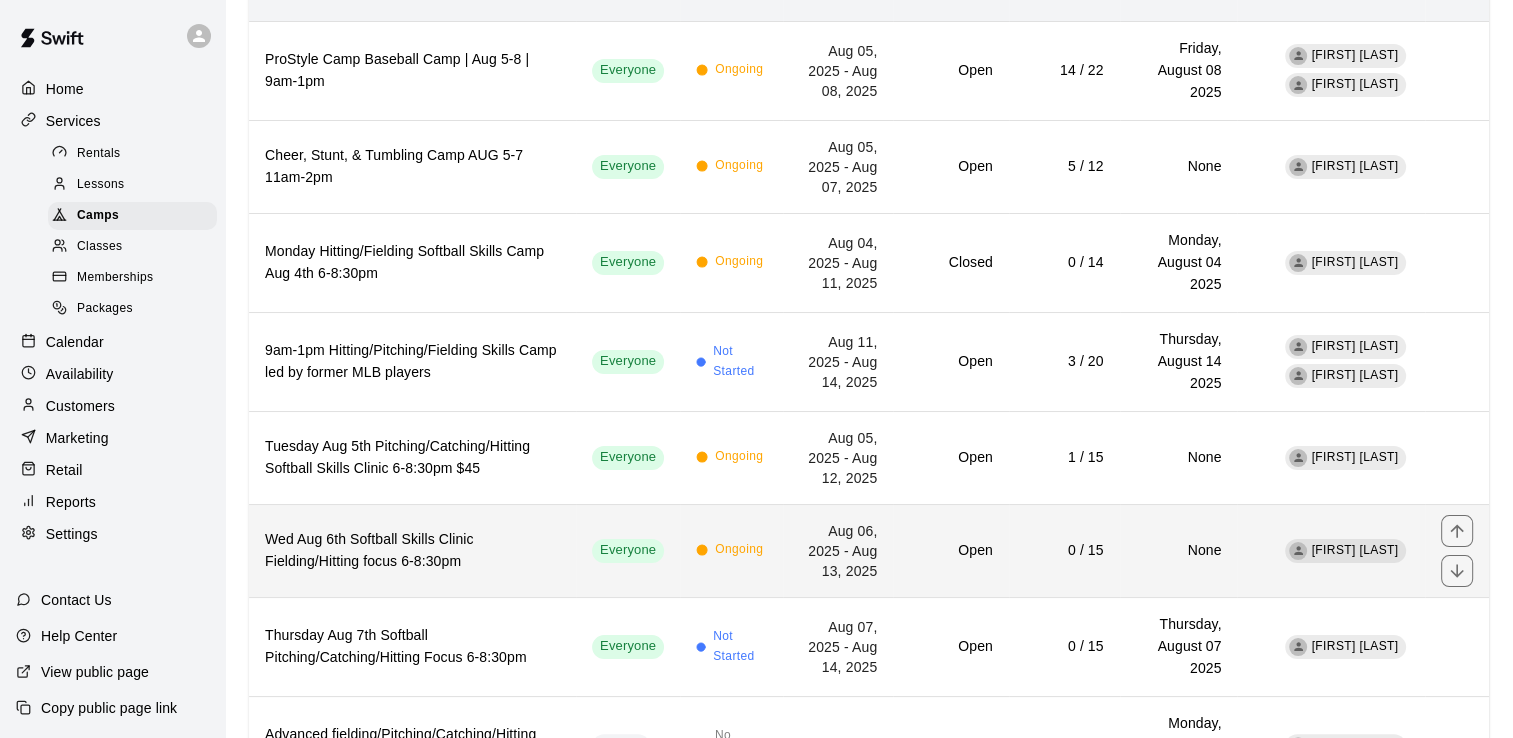 click on "Wed Aug 6th Softball Skills Clinic Fielding/Hitting focus 6-8:30pm" at bounding box center (412, 551) 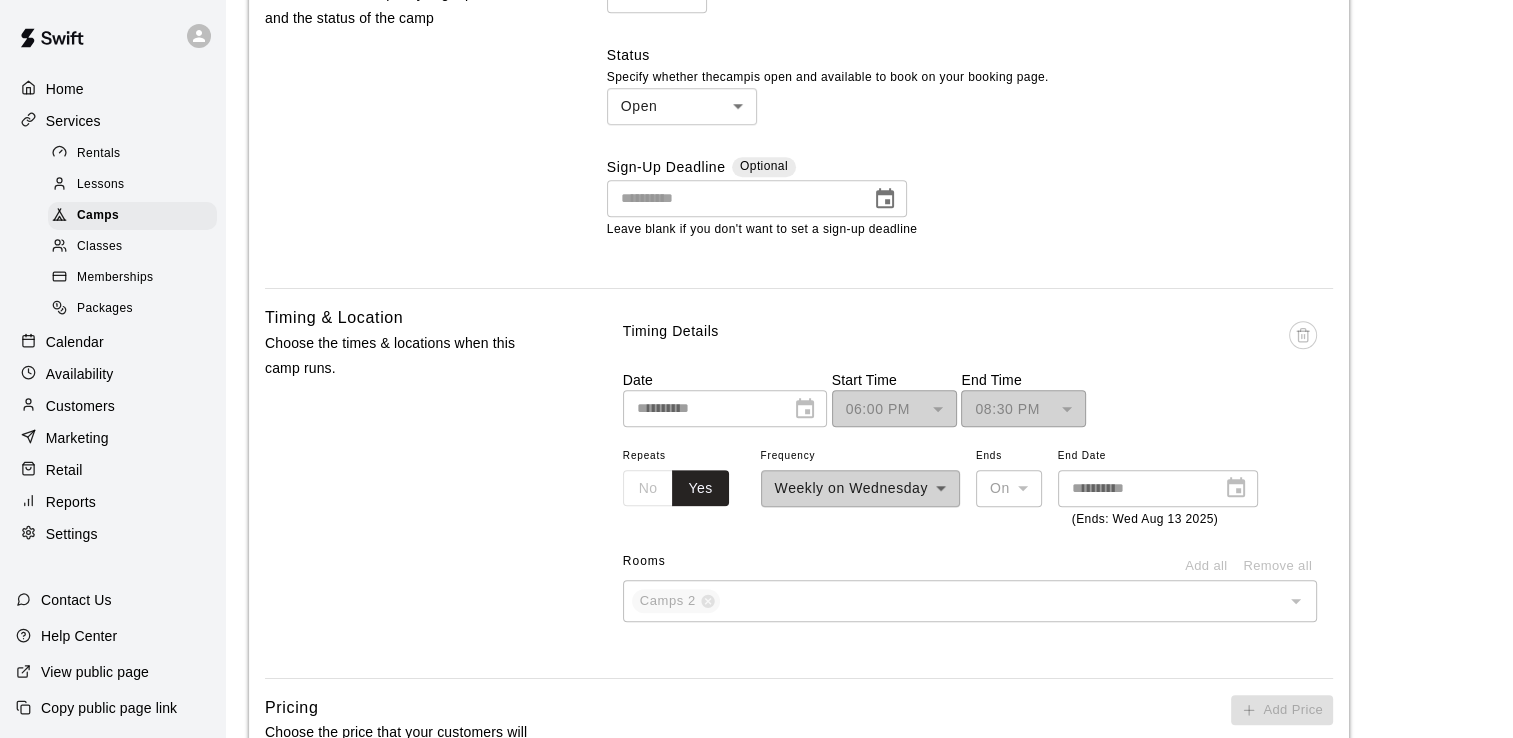scroll, scrollTop: 1612, scrollLeft: 0, axis: vertical 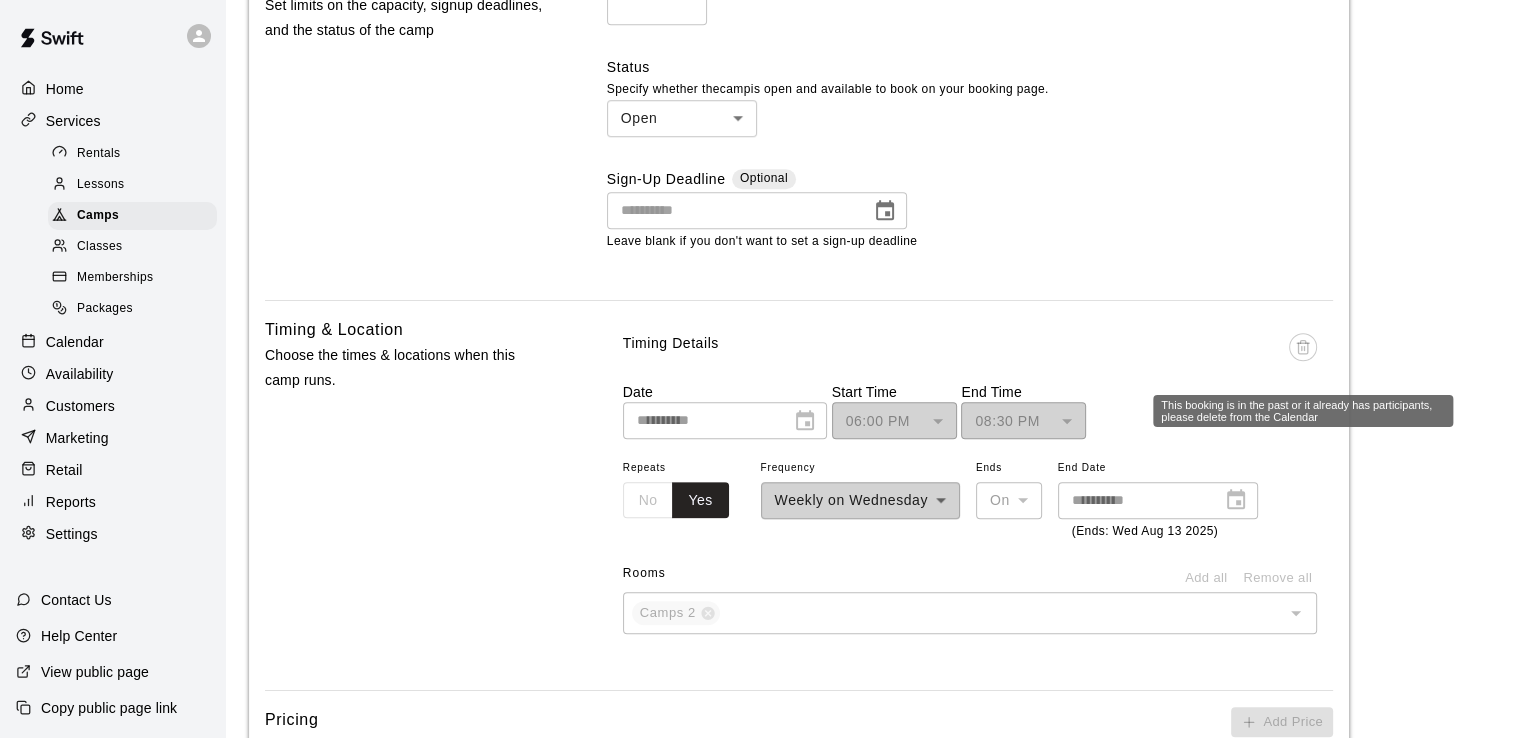 click at bounding box center [1303, 357] 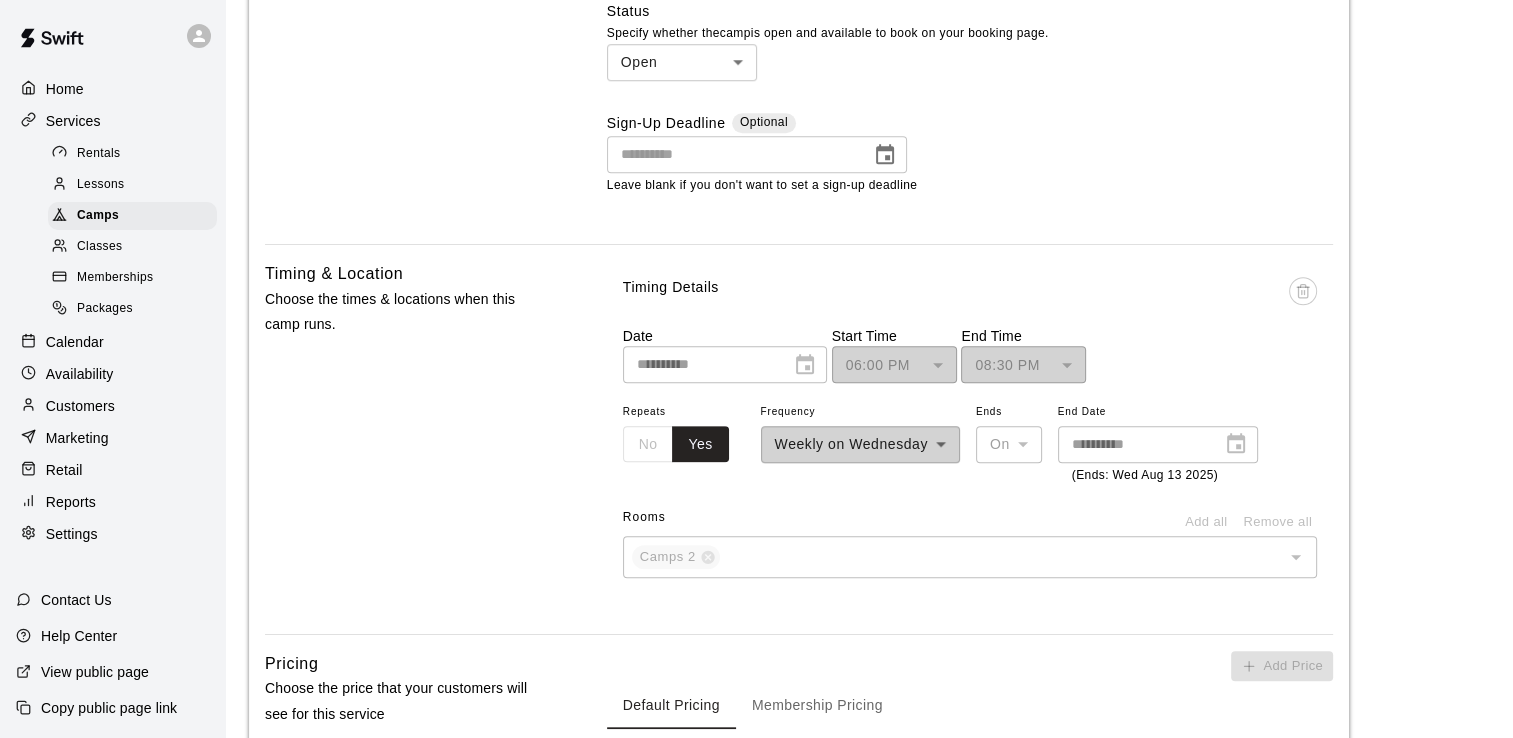 scroll, scrollTop: 1672, scrollLeft: 0, axis: vertical 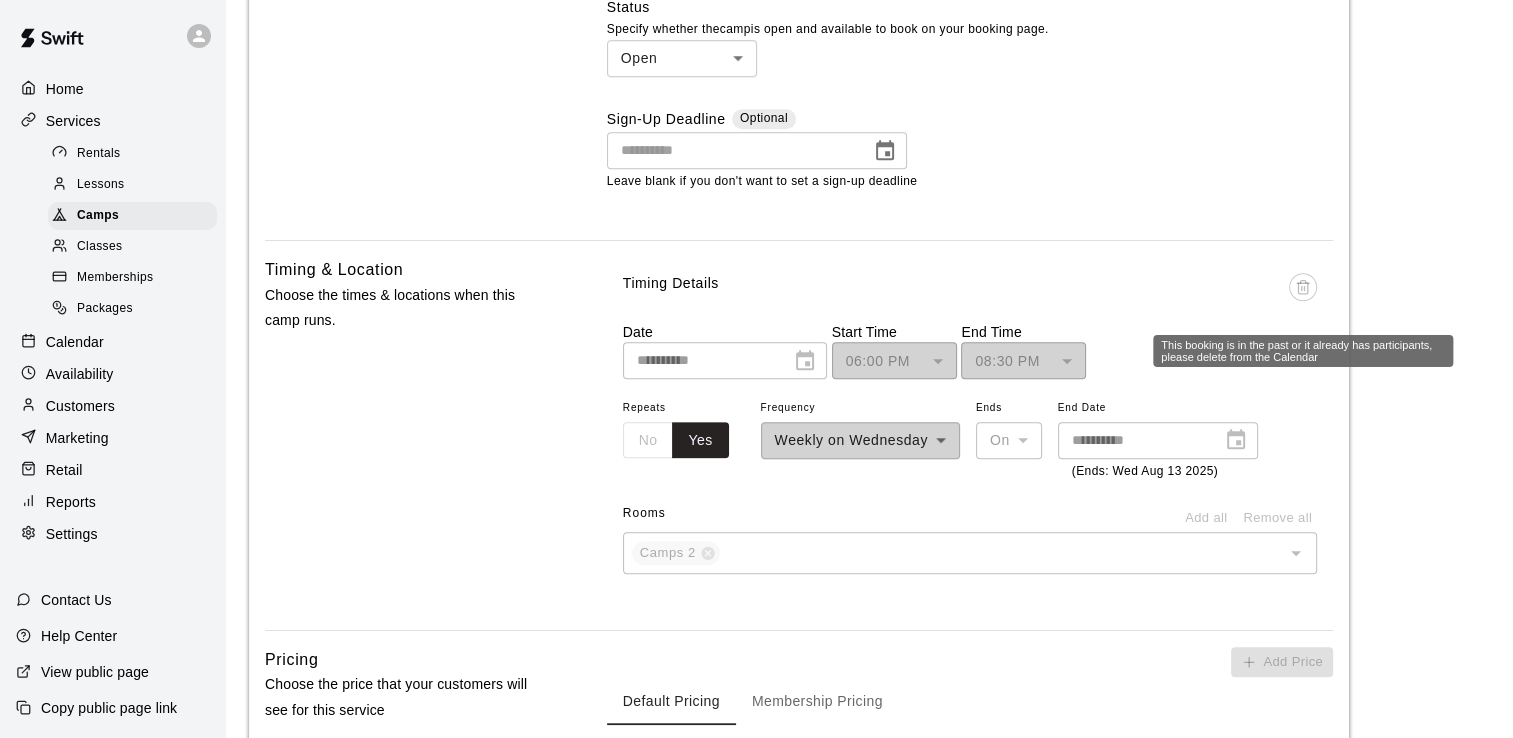 click at bounding box center (1303, 297) 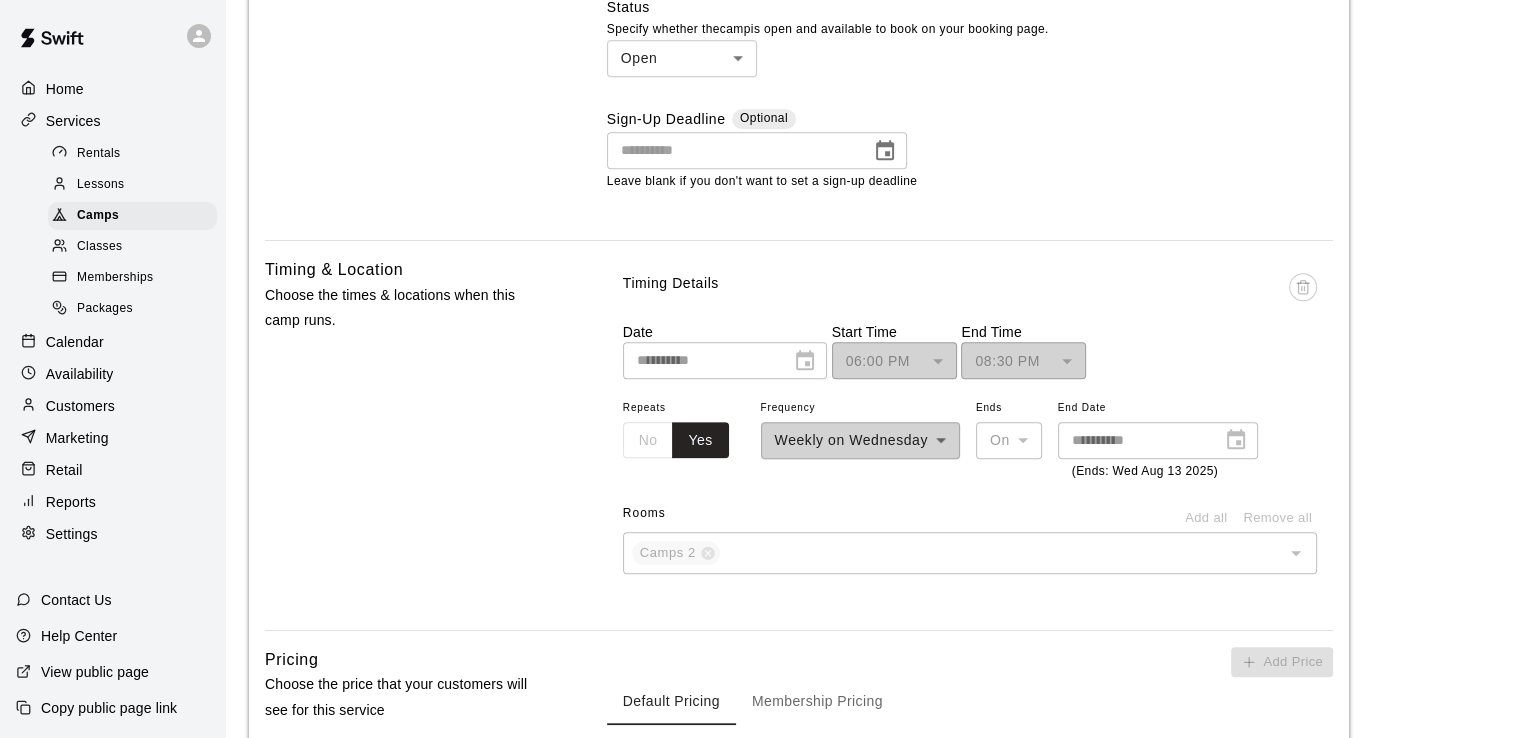 click on "No Yes" at bounding box center (676, 440) 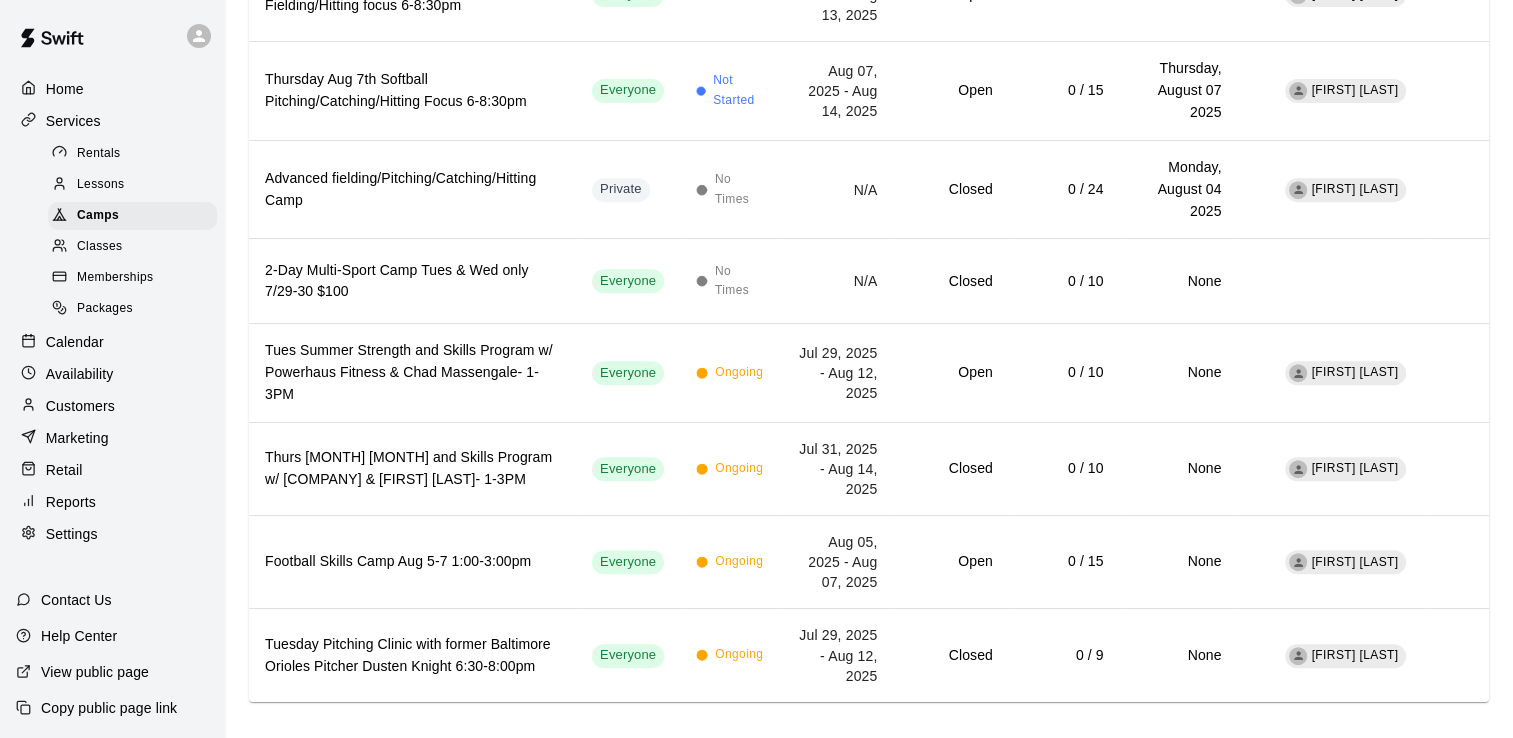 scroll, scrollTop: 828, scrollLeft: 0, axis: vertical 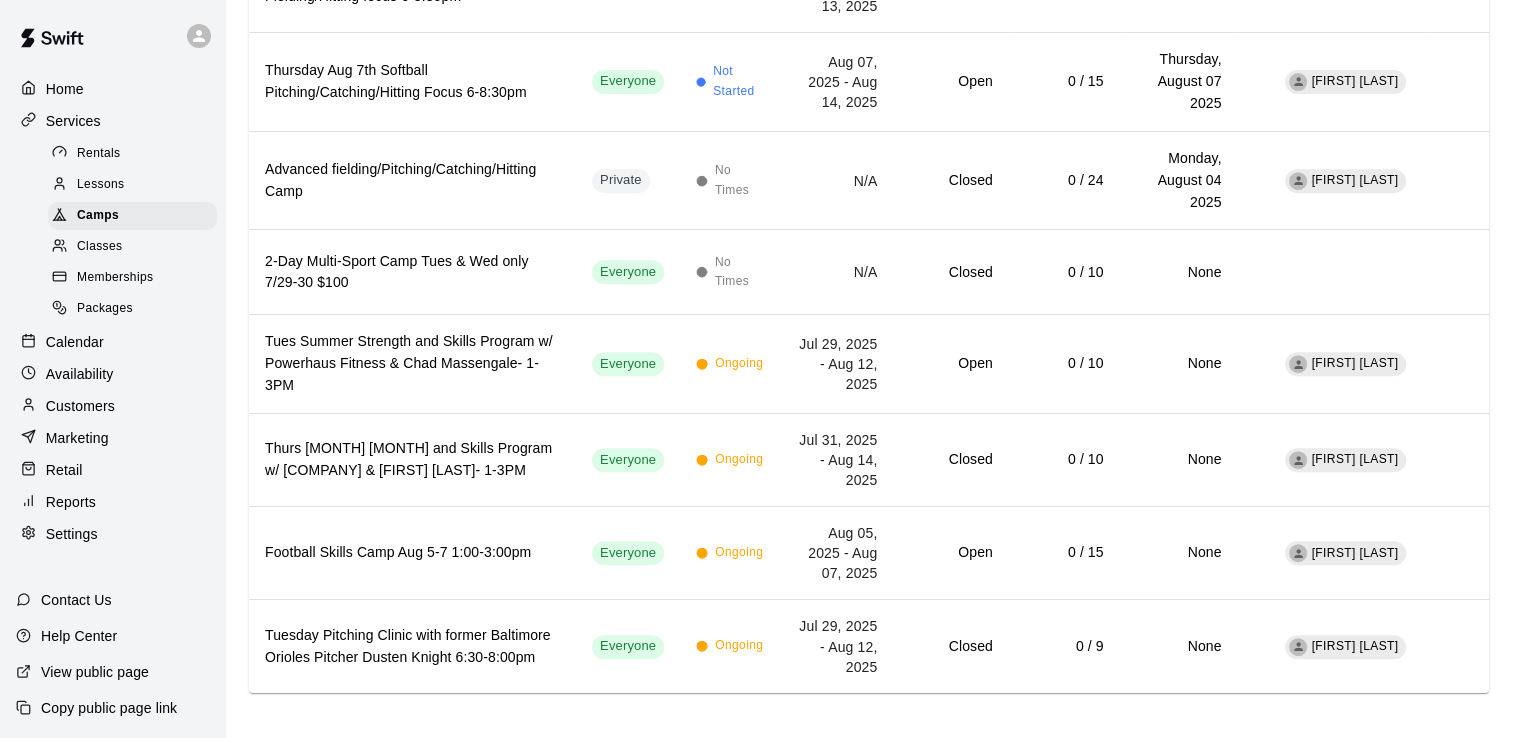 drag, startPoint x: 1501, startPoint y: 601, endPoint x: 1505, endPoint y: 472, distance: 129.062 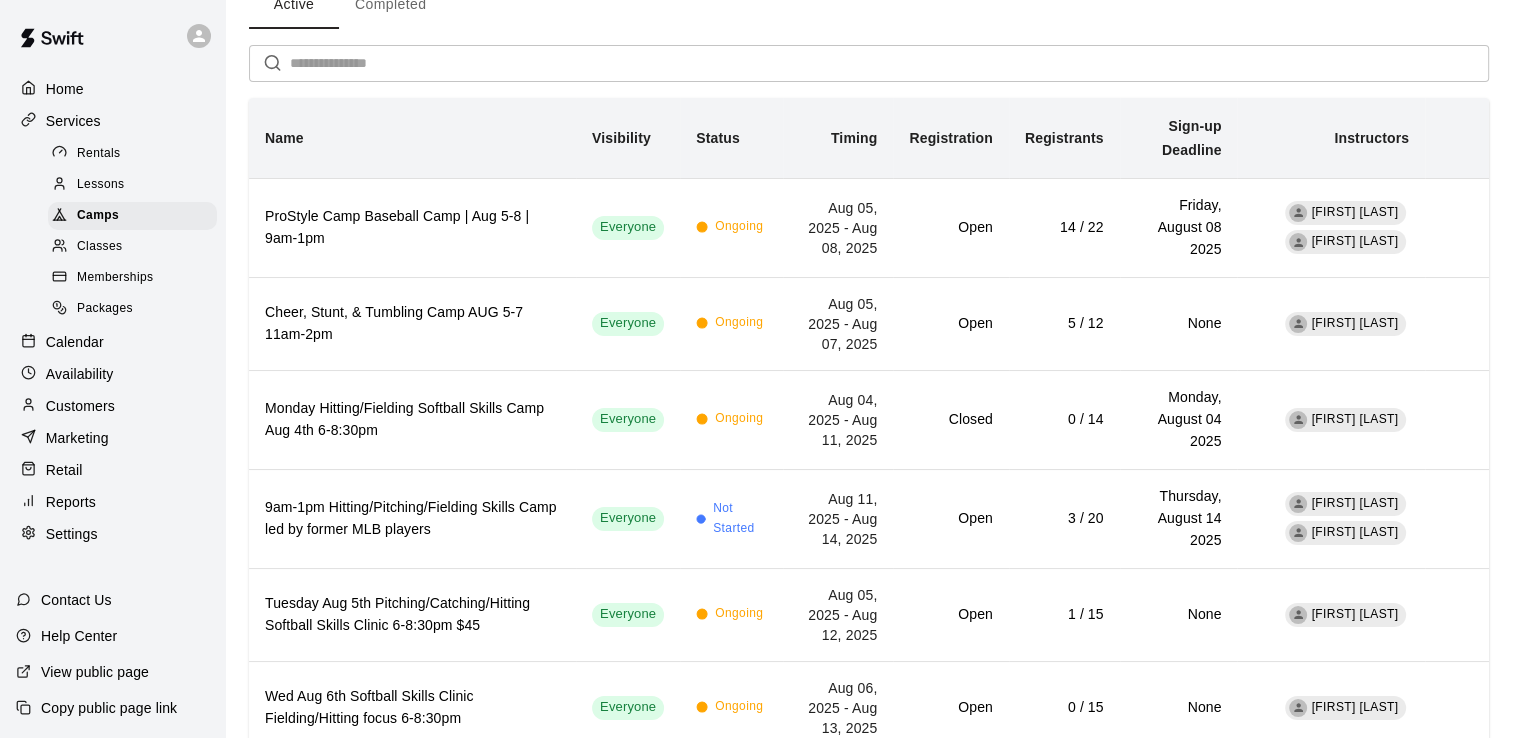 scroll, scrollTop: 120, scrollLeft: 0, axis: vertical 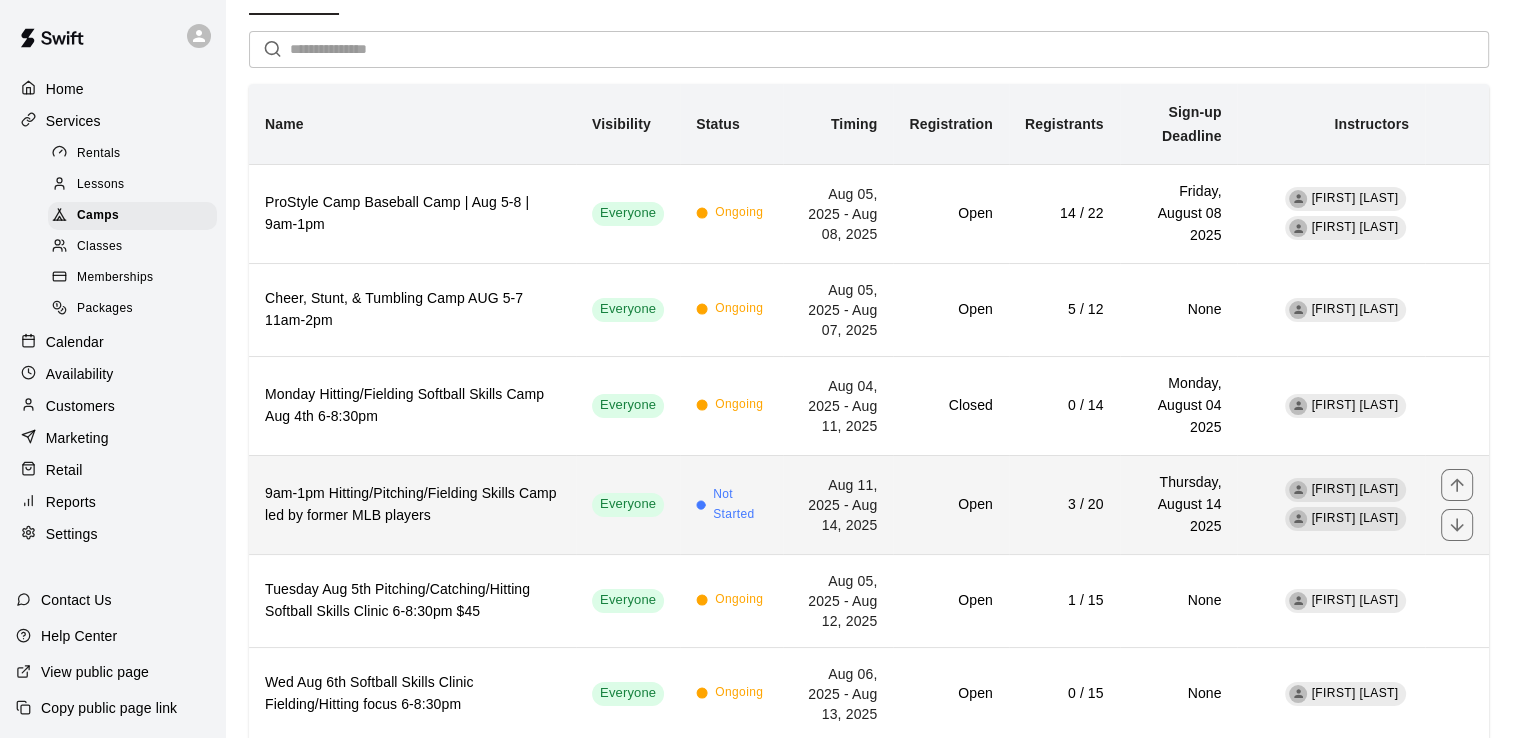 click on "9am-1pm Hitting/Pitching/Fielding Skills Camp led by former MLB players" at bounding box center [412, 505] 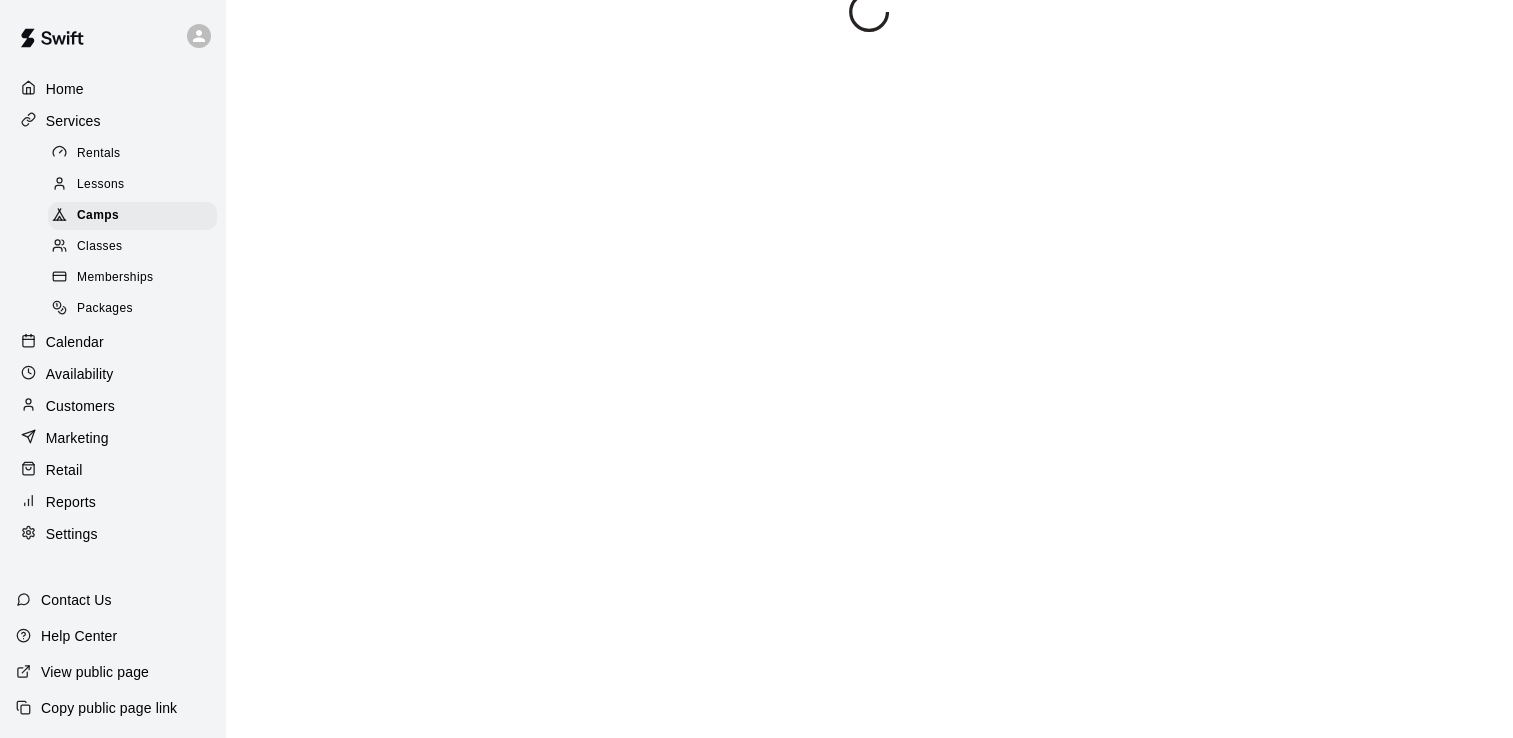 scroll, scrollTop: 0, scrollLeft: 0, axis: both 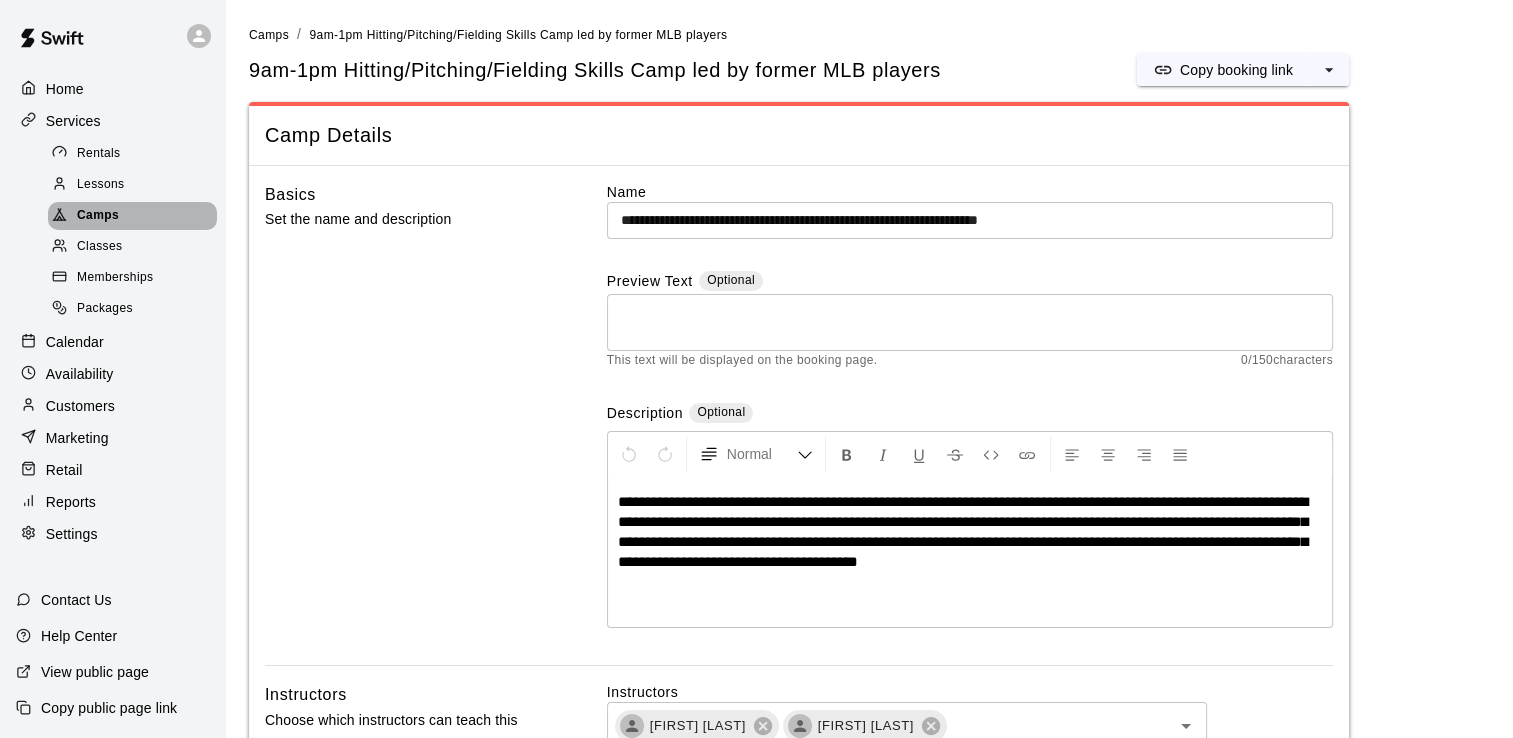 click on "Camps" at bounding box center (98, 216) 